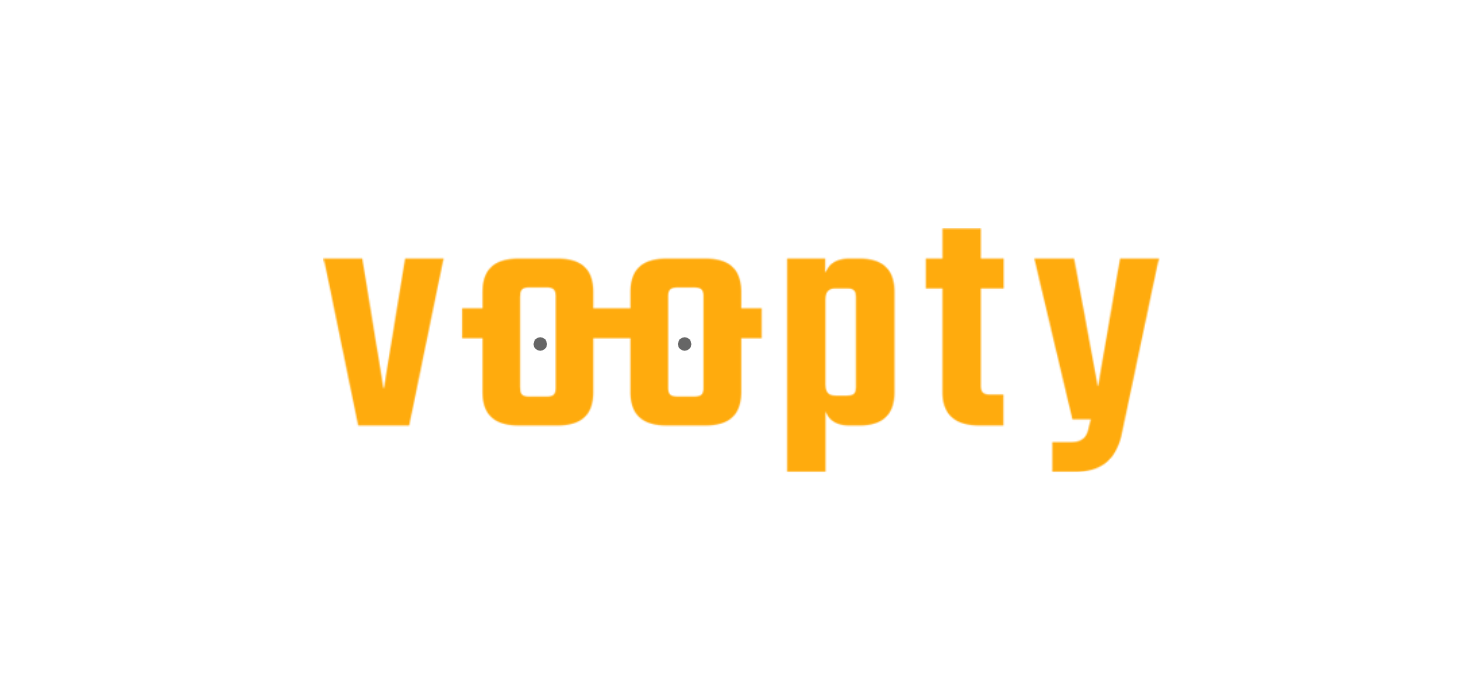 scroll, scrollTop: 0, scrollLeft: 0, axis: both 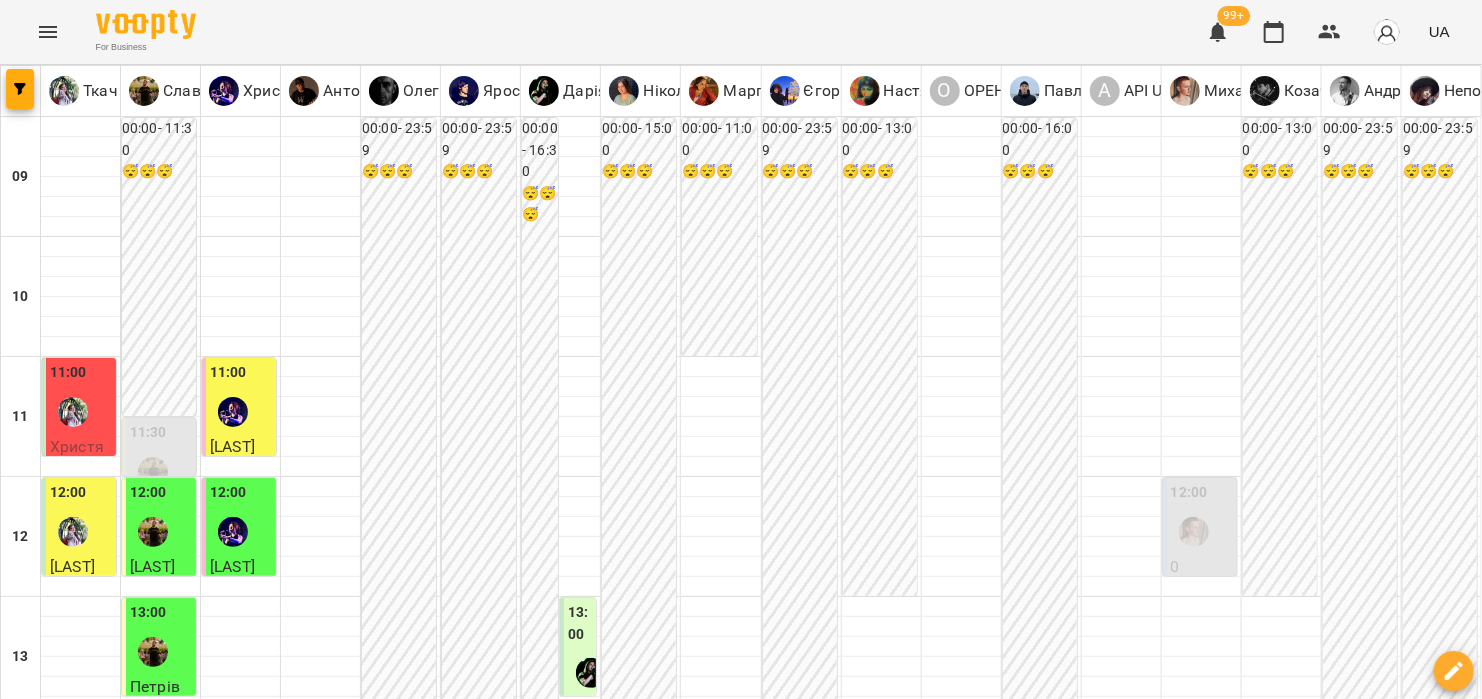 click 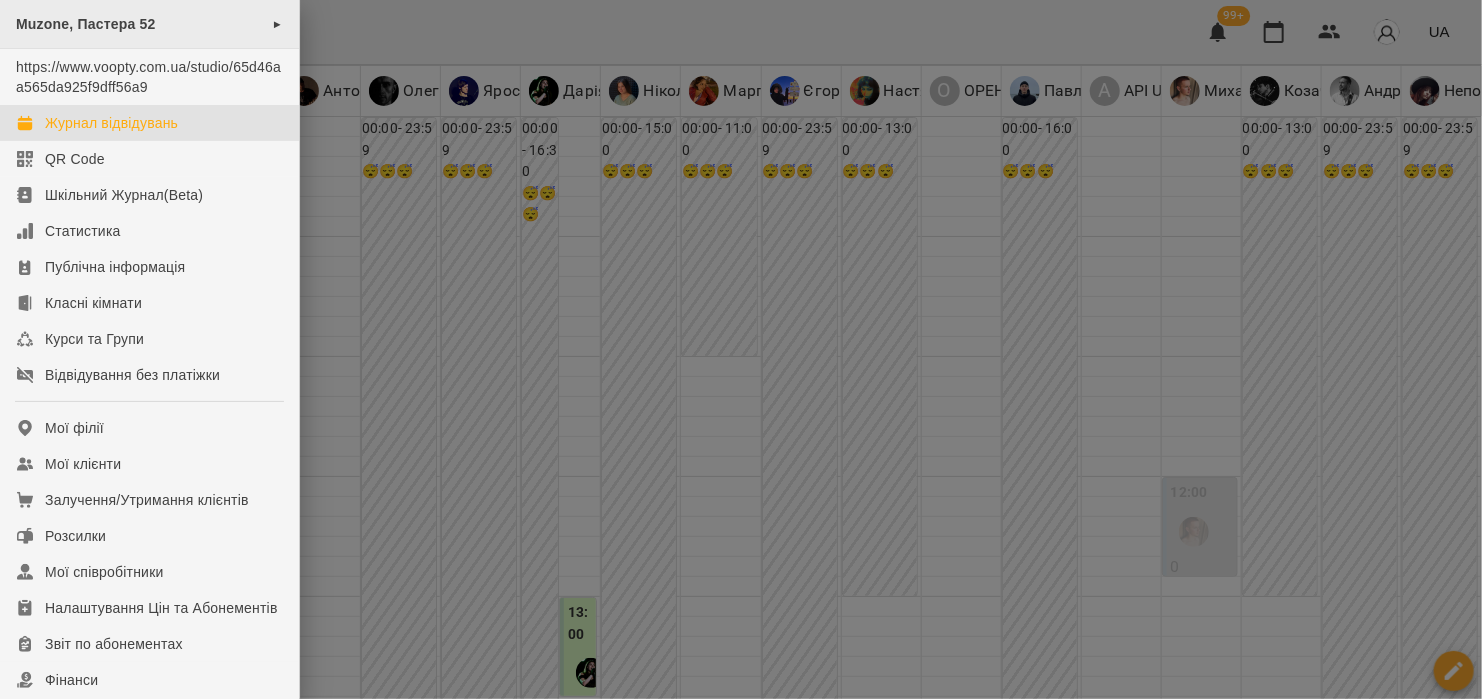 click on "Muzone, Пастера 52 ►" at bounding box center [149, 24] 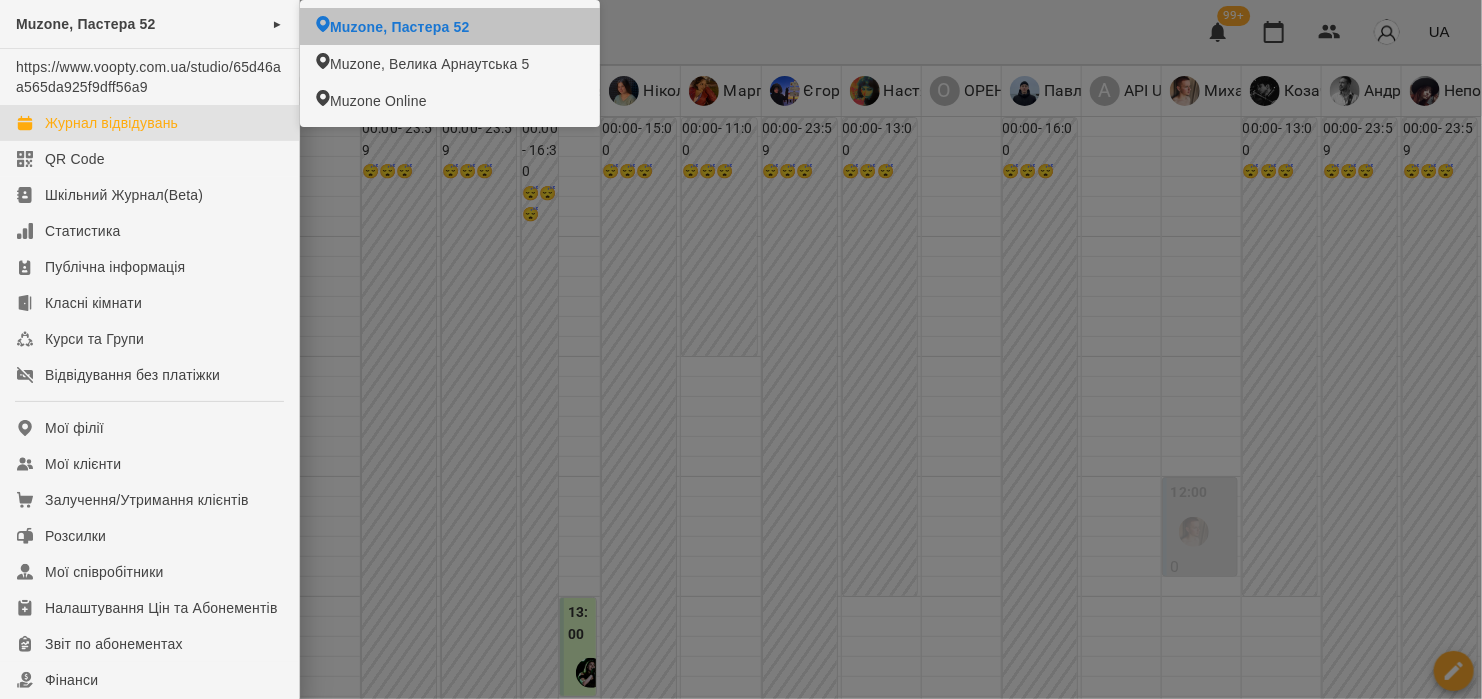 click at bounding box center [741, 349] 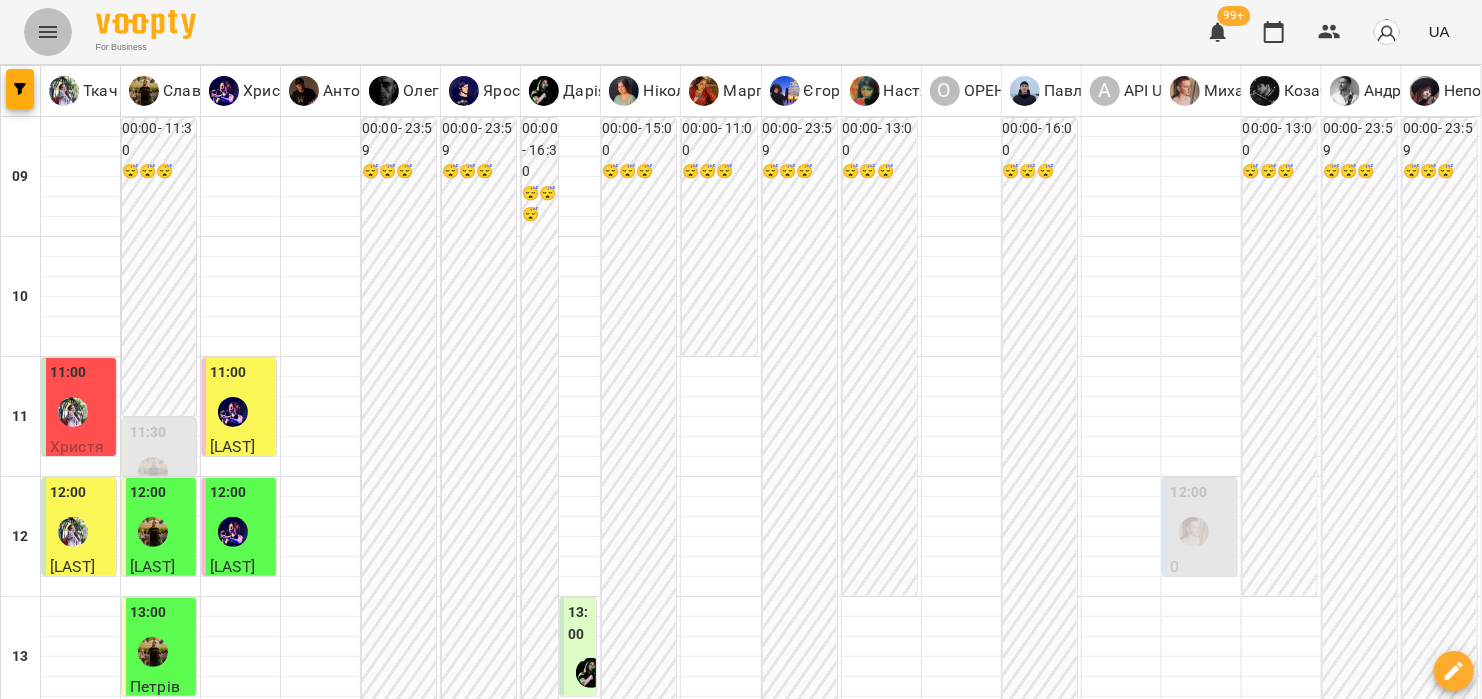 click at bounding box center (48, 32) 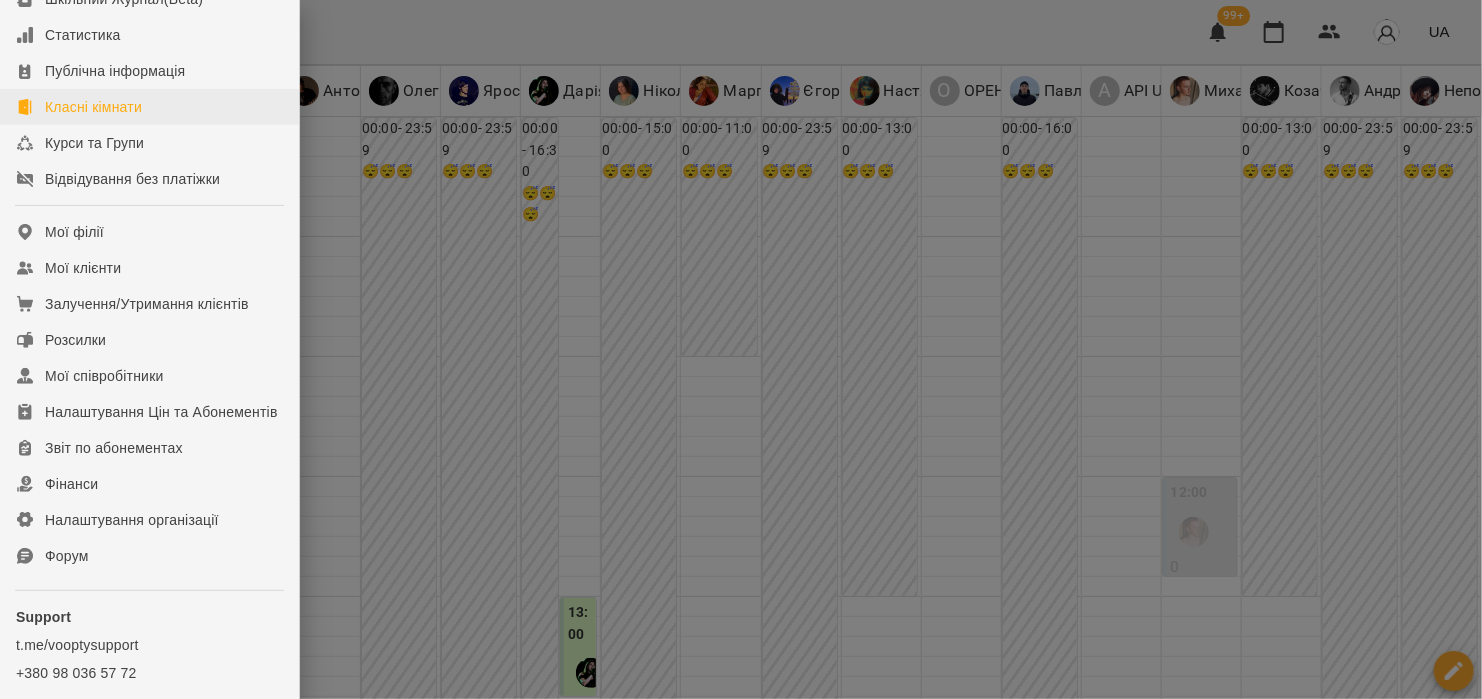 scroll, scrollTop: 200, scrollLeft: 0, axis: vertical 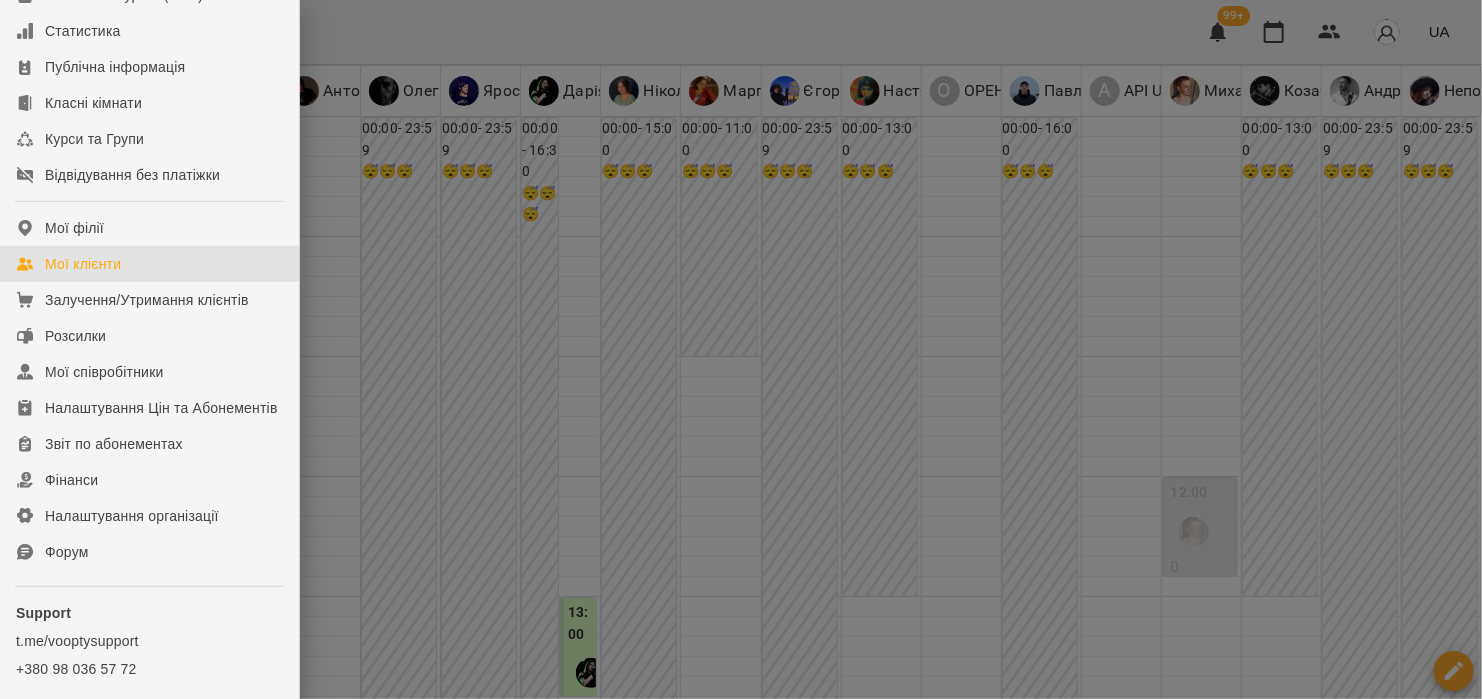 click on "Мої клієнти" at bounding box center (149, 264) 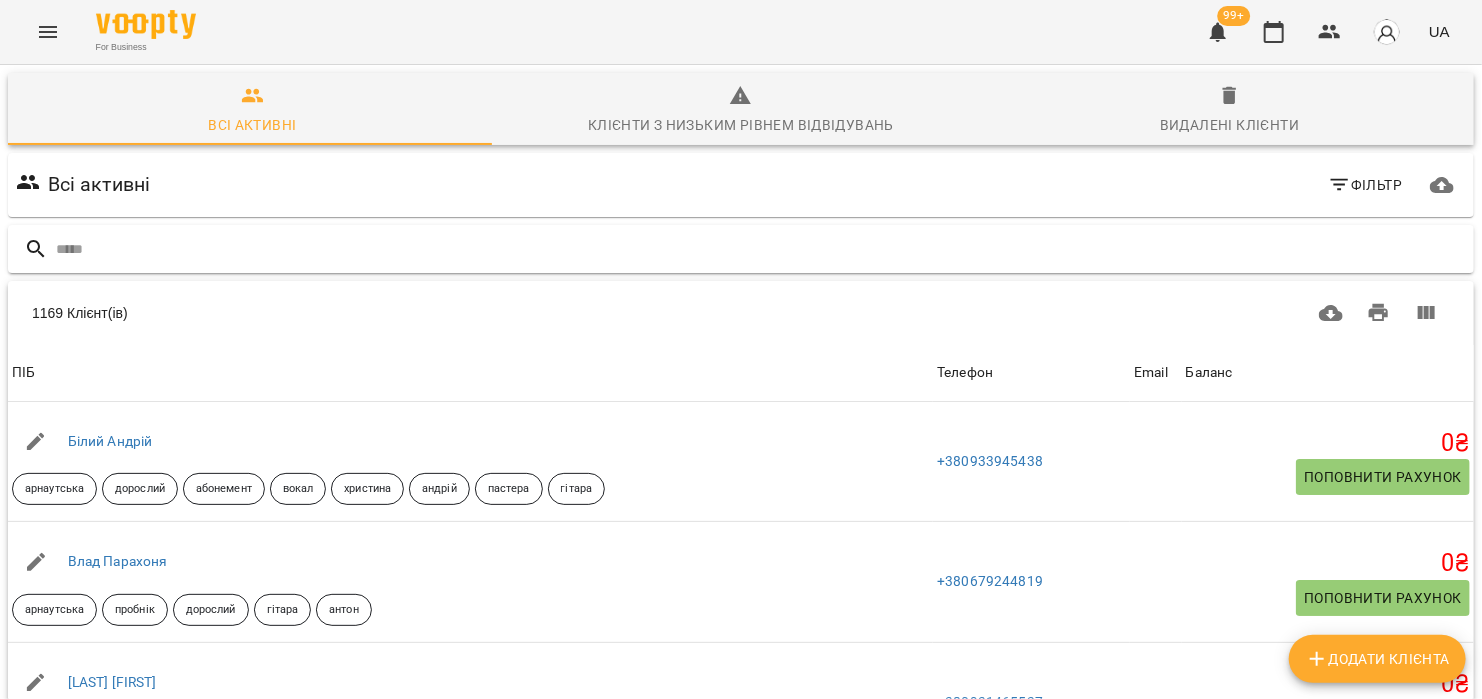 click at bounding box center [761, 249] 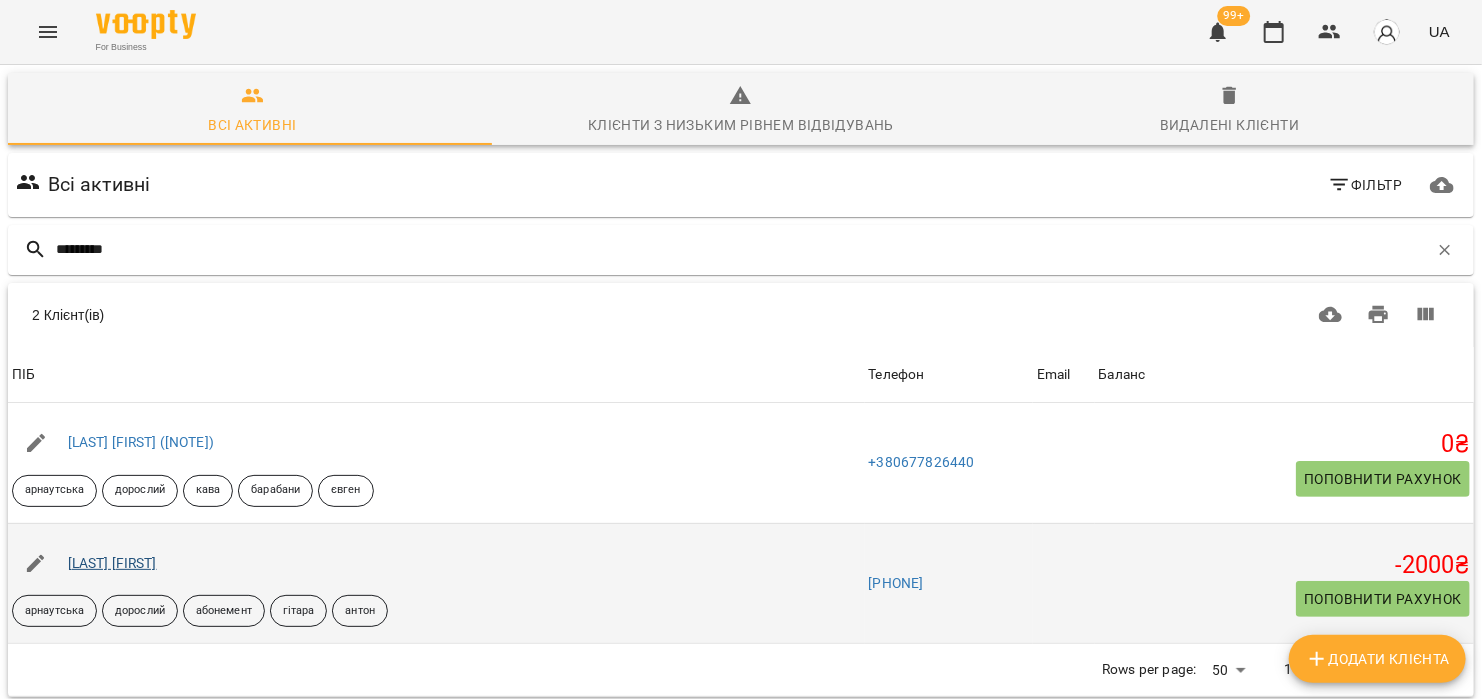 type on "********" 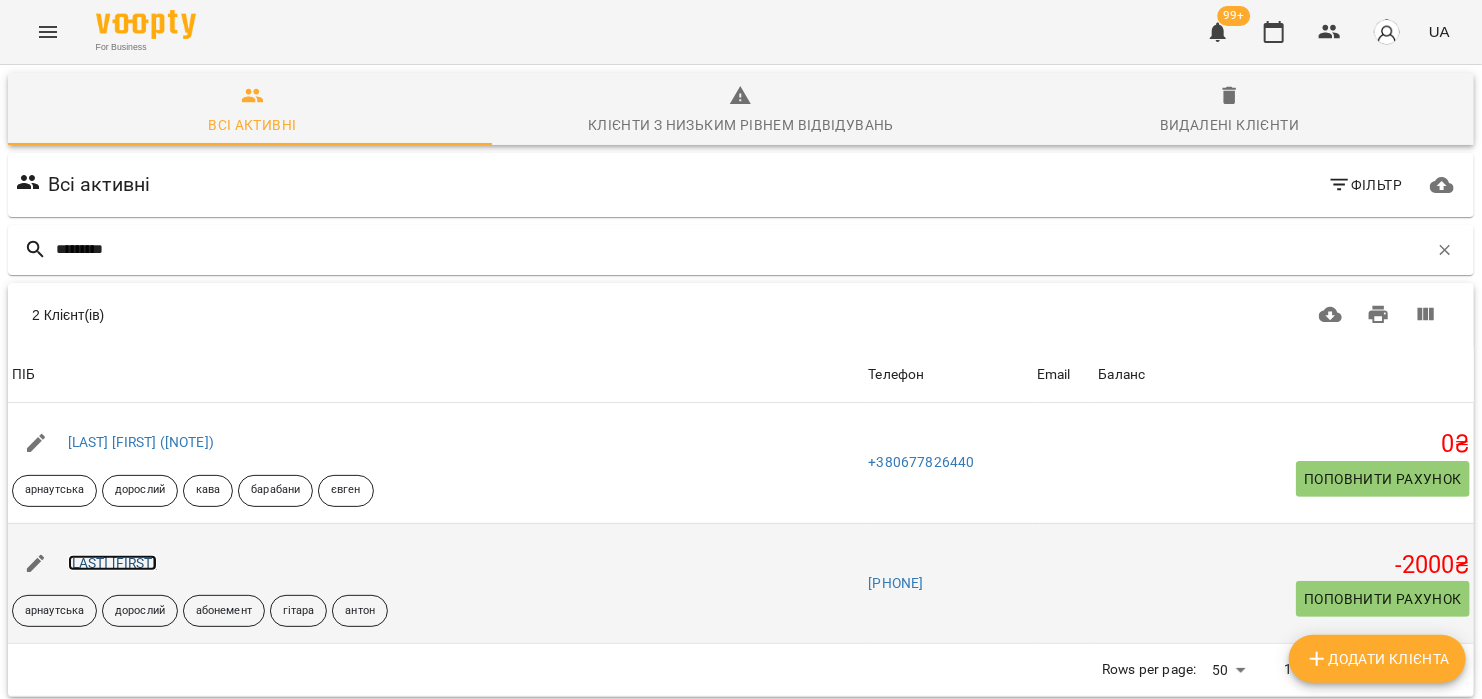 click on "[LAST] [FIRST]" at bounding box center [112, 563] 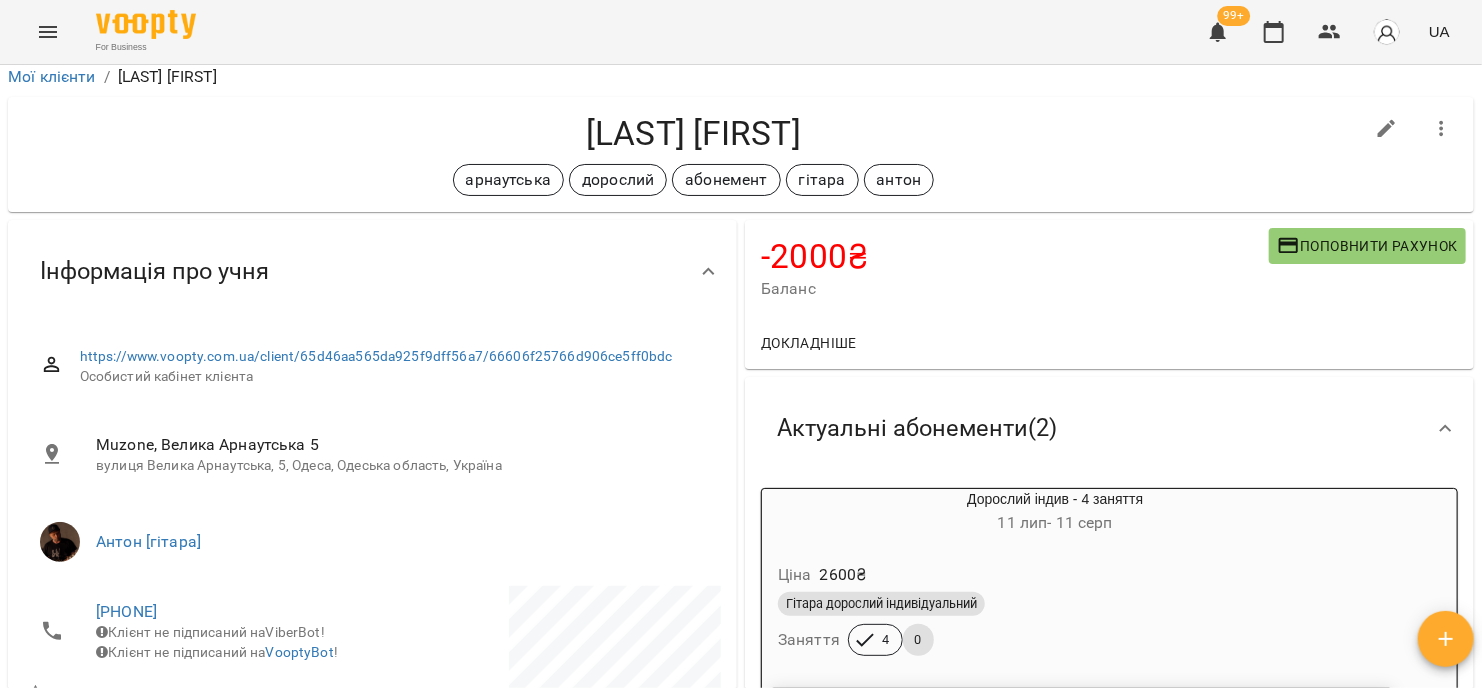 scroll, scrollTop: 0, scrollLeft: 0, axis: both 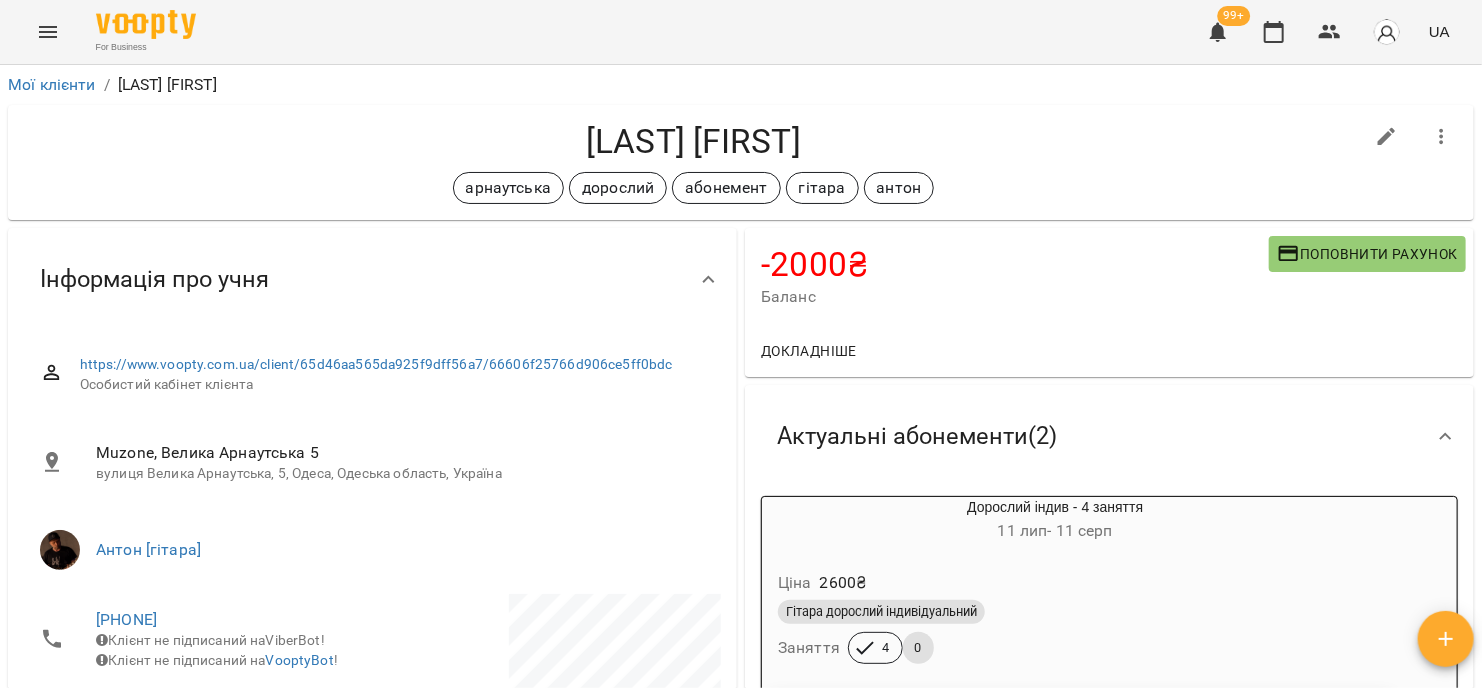 click at bounding box center (48, 32) 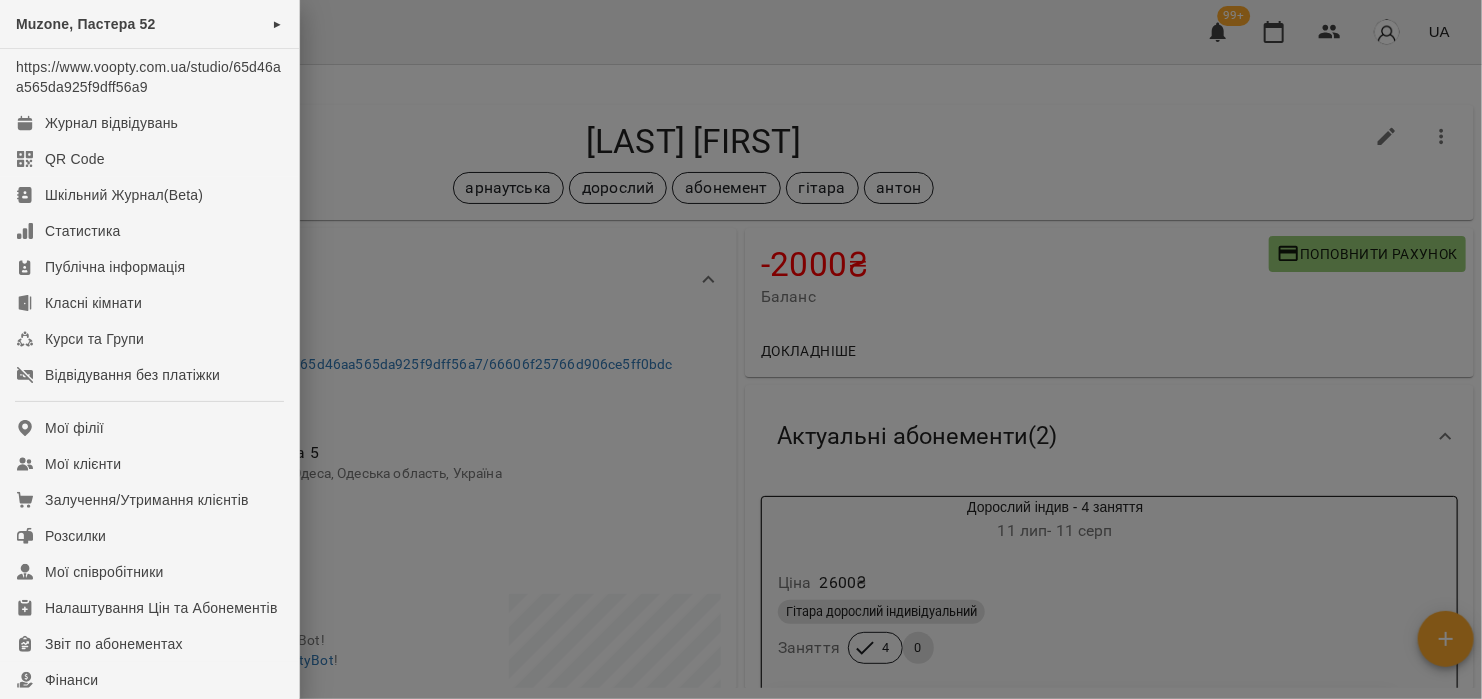 click at bounding box center [741, 349] 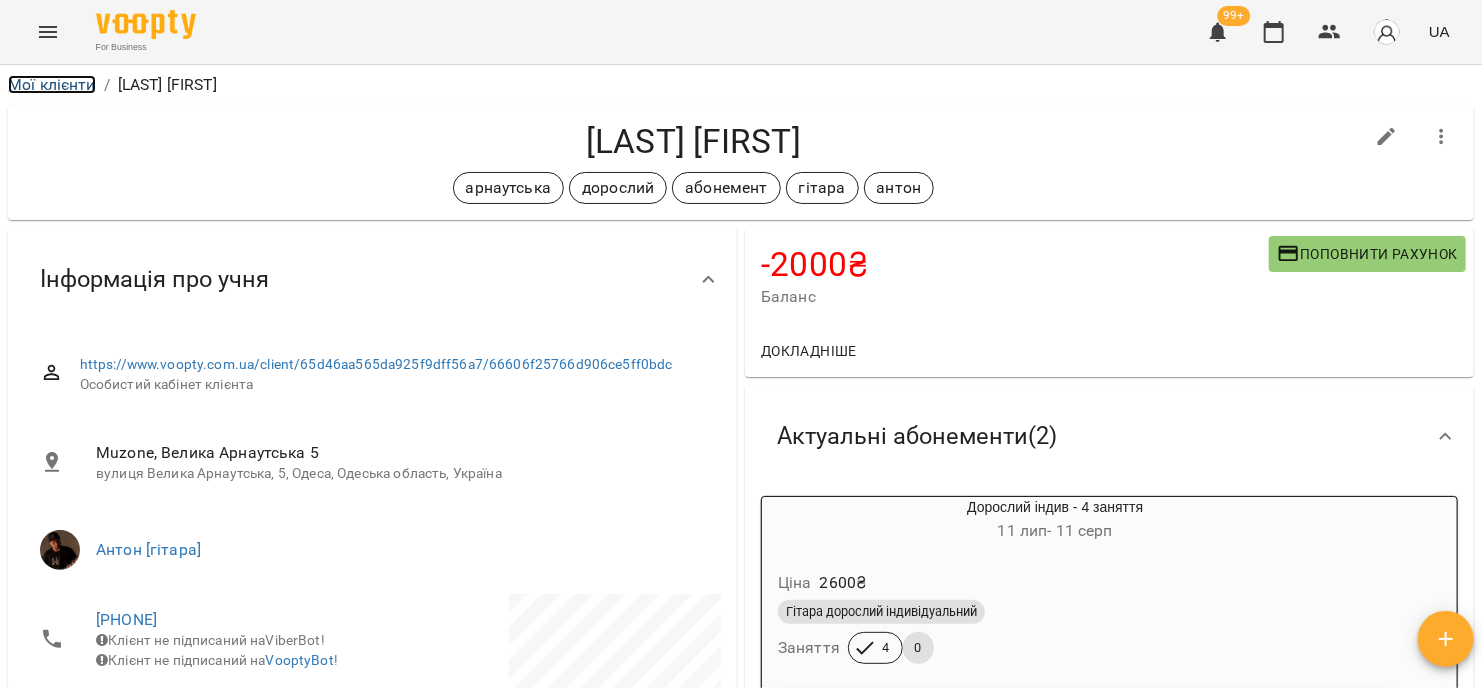click on "Мої клієнти" at bounding box center (52, 84) 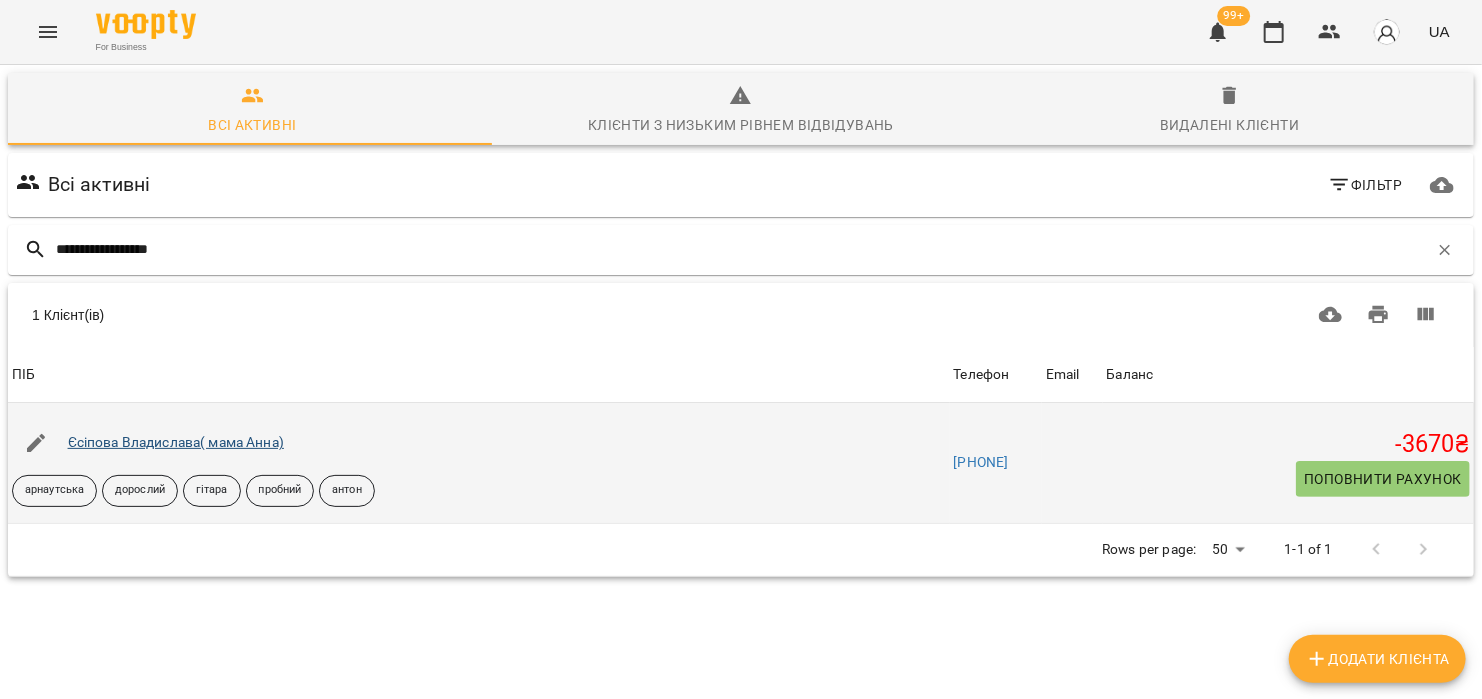 type on "**********" 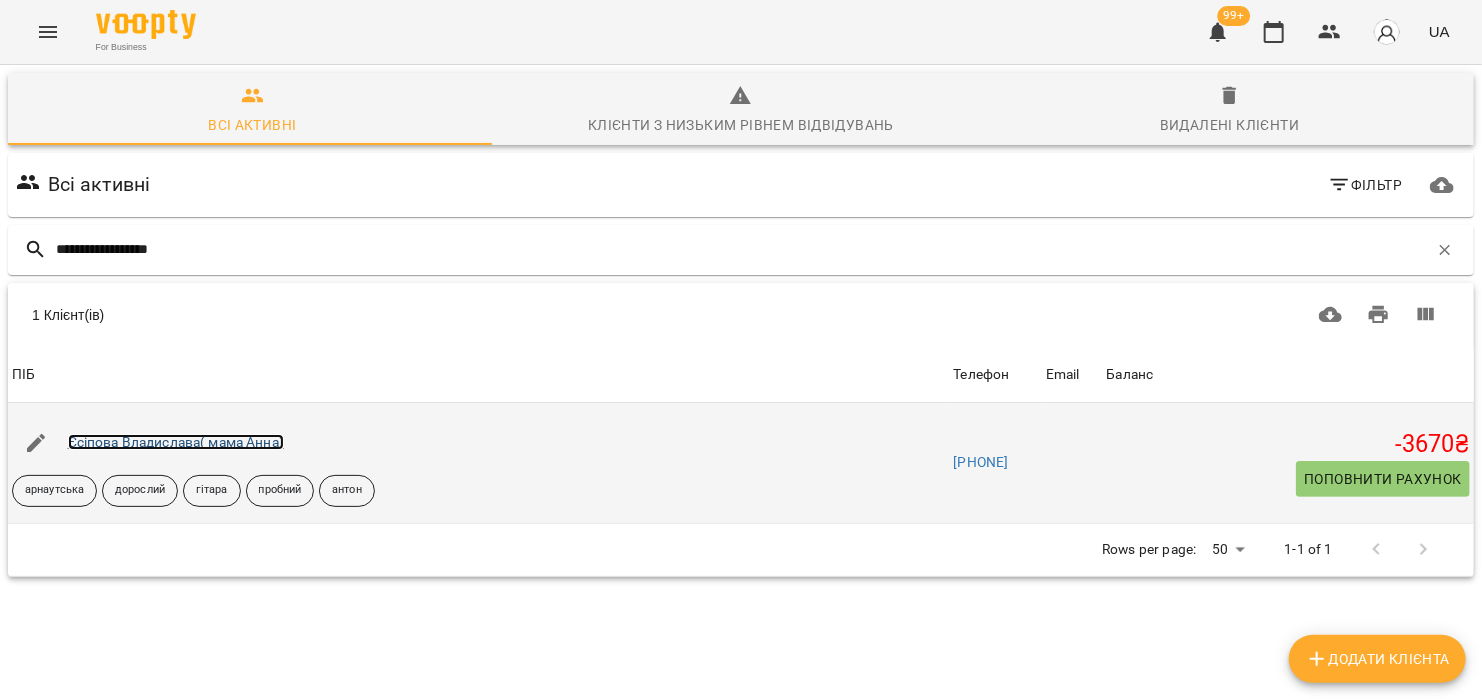 click on "Єсіпова Владислава( мама Анна)" at bounding box center (176, 442) 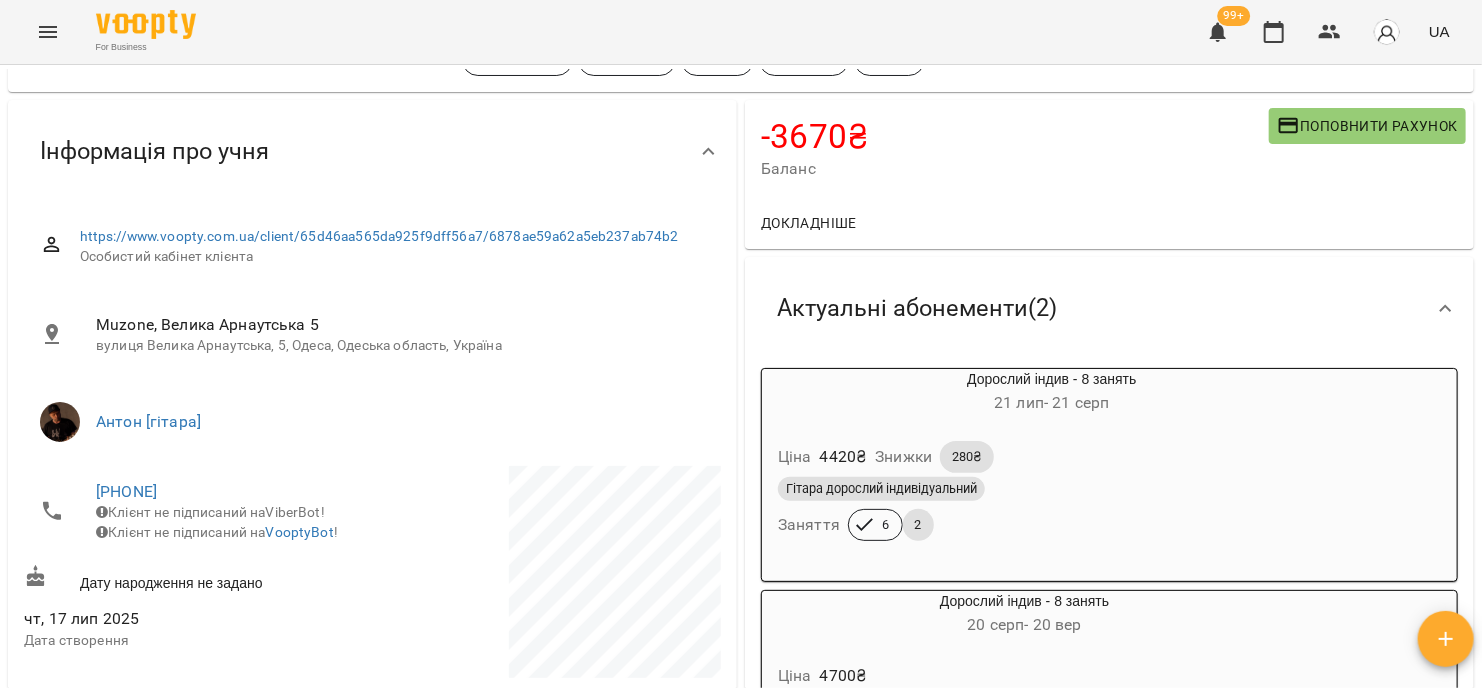 scroll, scrollTop: 0, scrollLeft: 0, axis: both 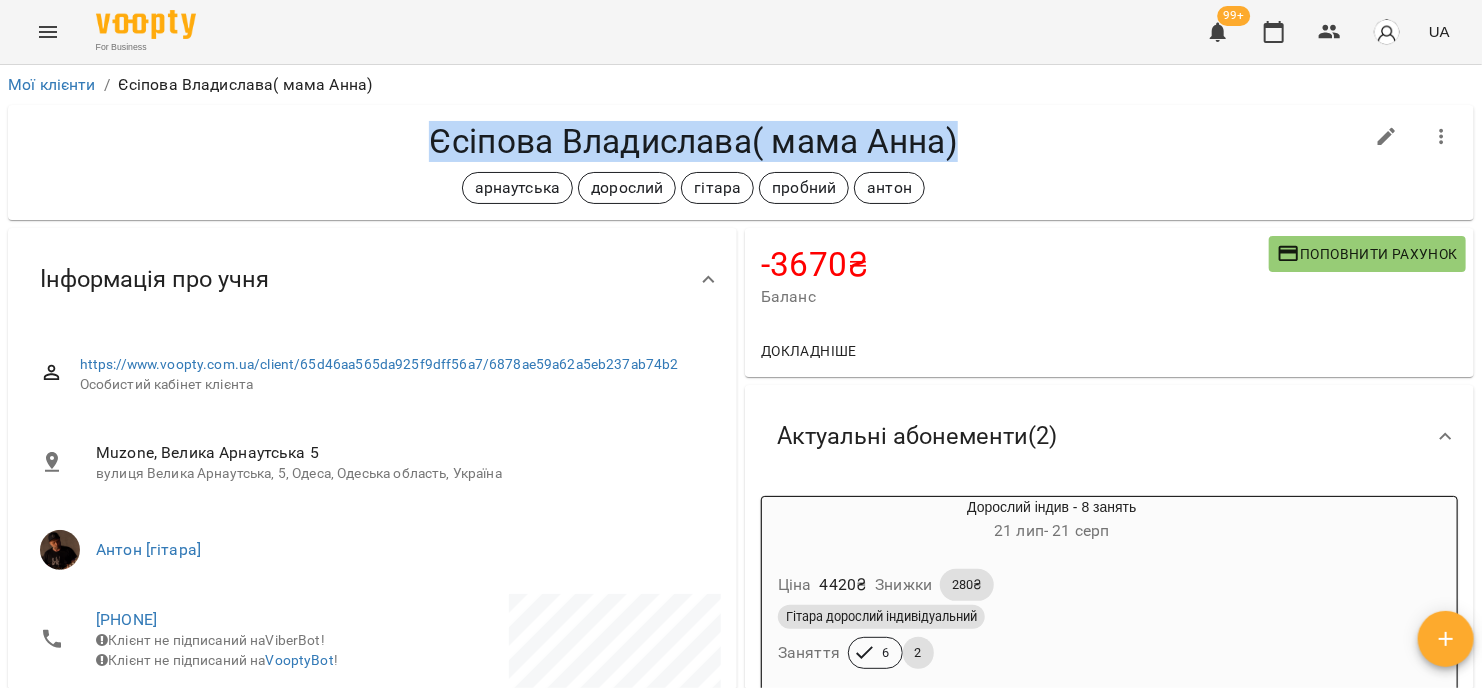 drag, startPoint x: 422, startPoint y: 138, endPoint x: 985, endPoint y: 160, distance: 563.4297 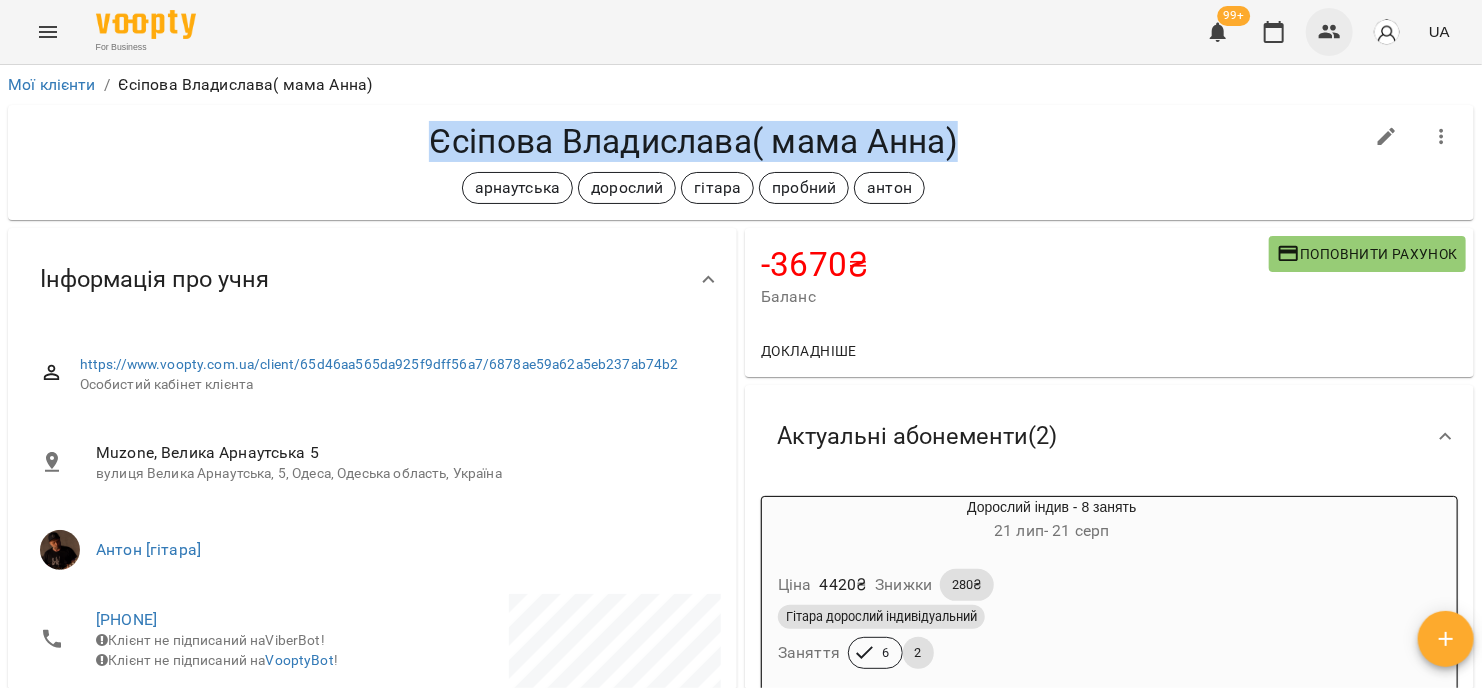 click 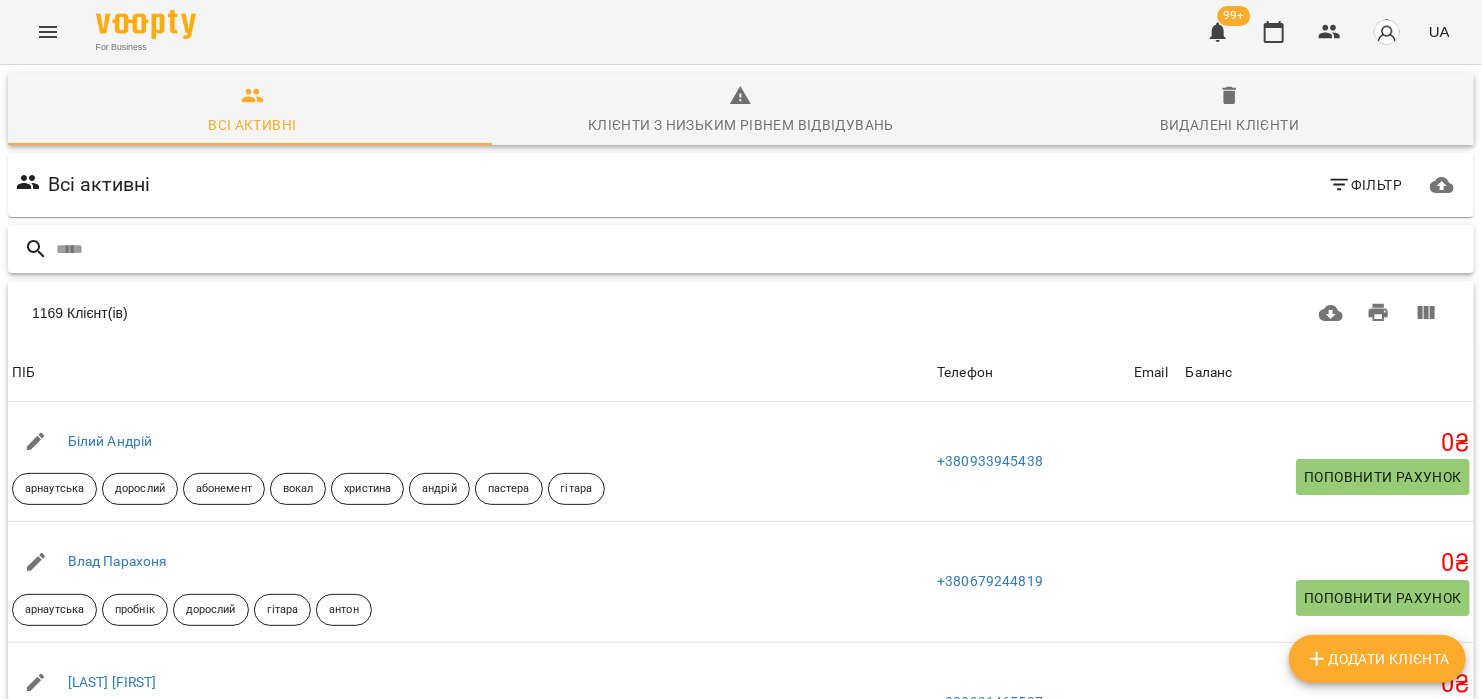 drag, startPoint x: 154, startPoint y: 242, endPoint x: 136, endPoint y: 248, distance: 18.973665 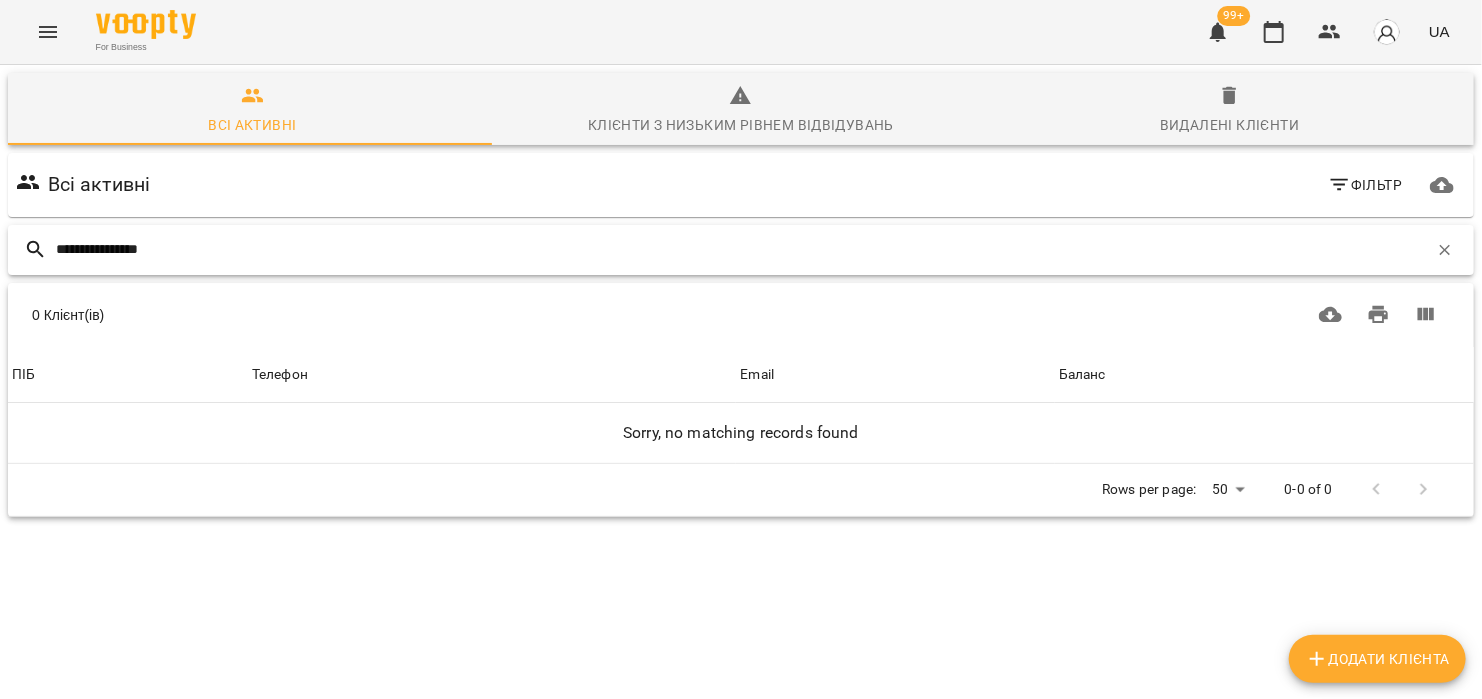 click on "**********" at bounding box center (742, 249) 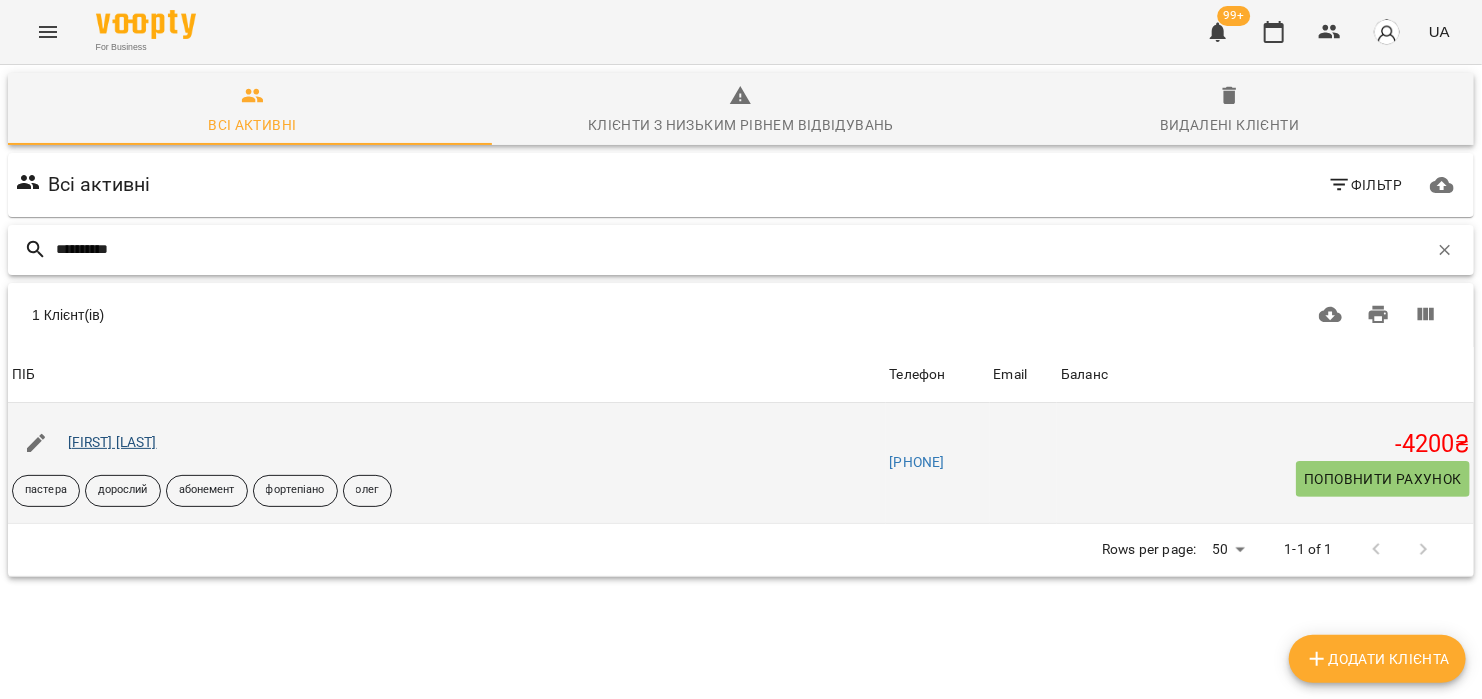 type on "*********" 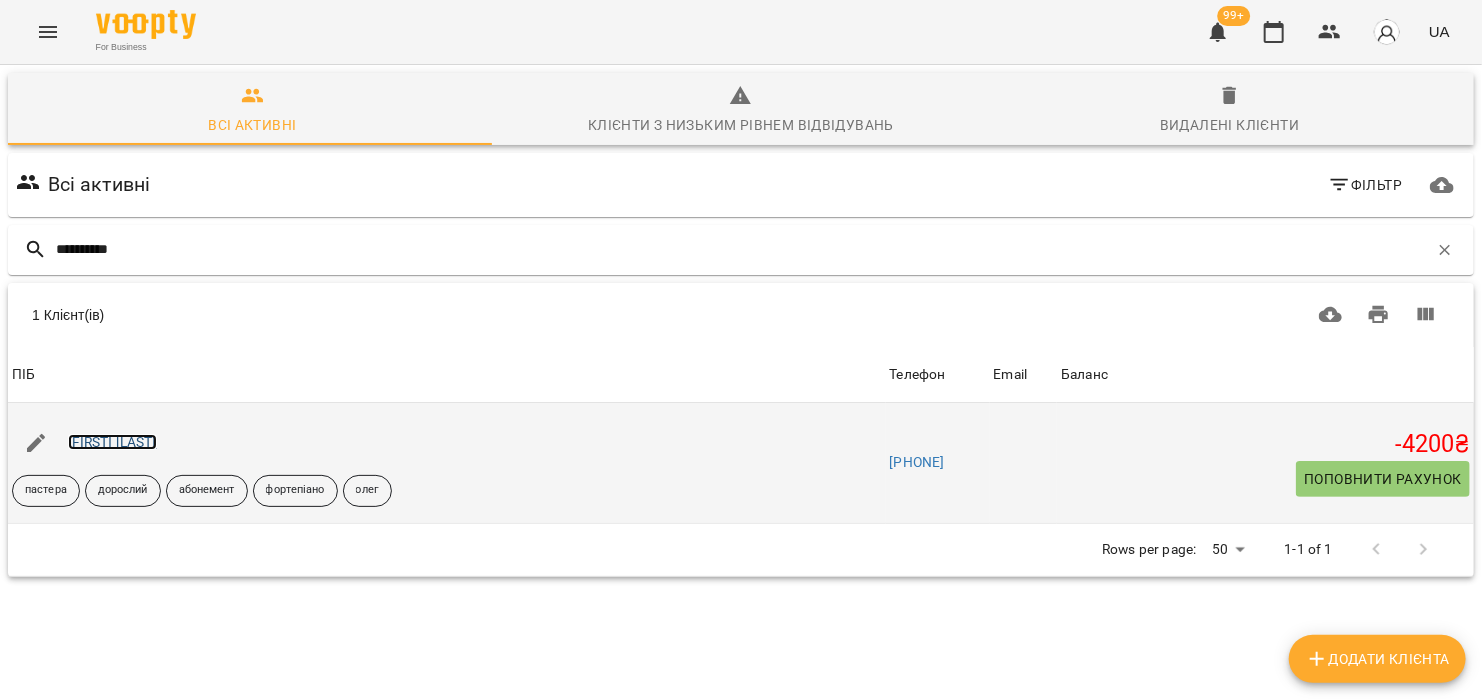 click on "[FIRST] [LAST]" at bounding box center [112, 442] 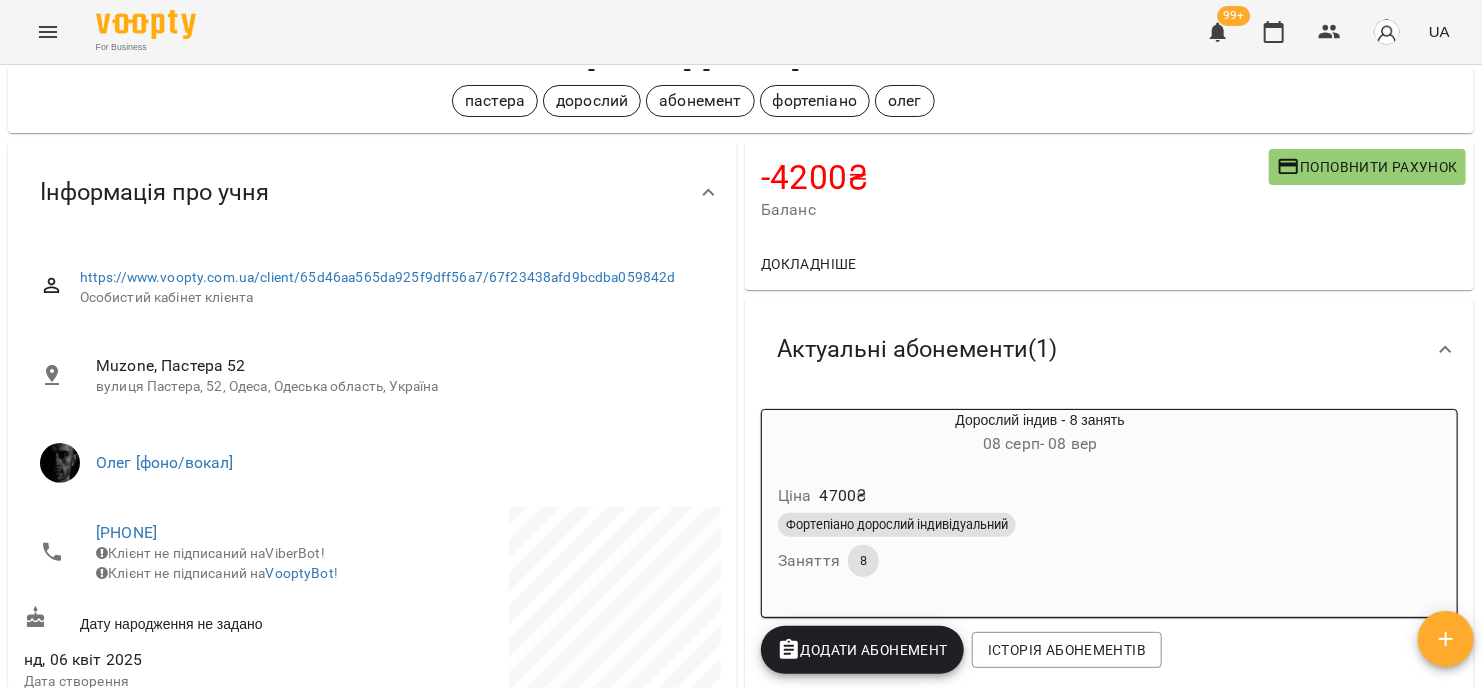 scroll, scrollTop: 0, scrollLeft: 0, axis: both 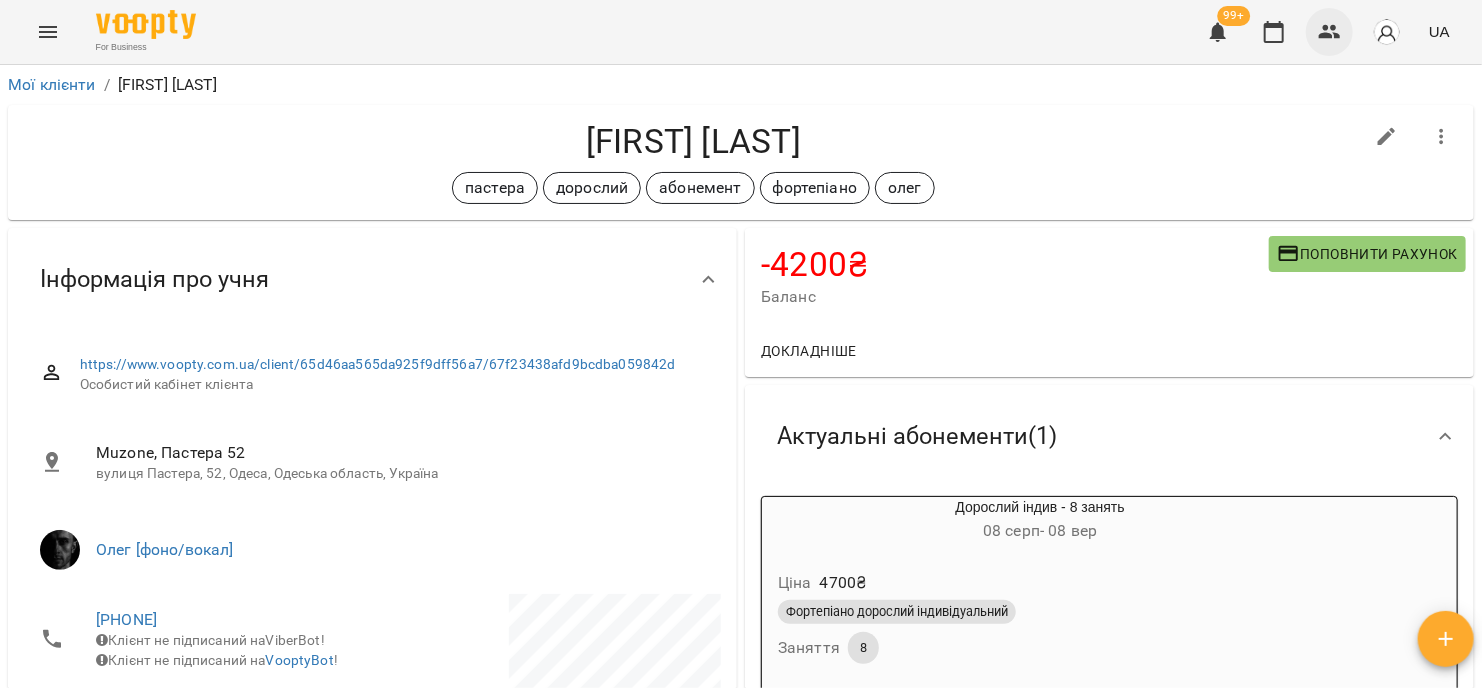 click 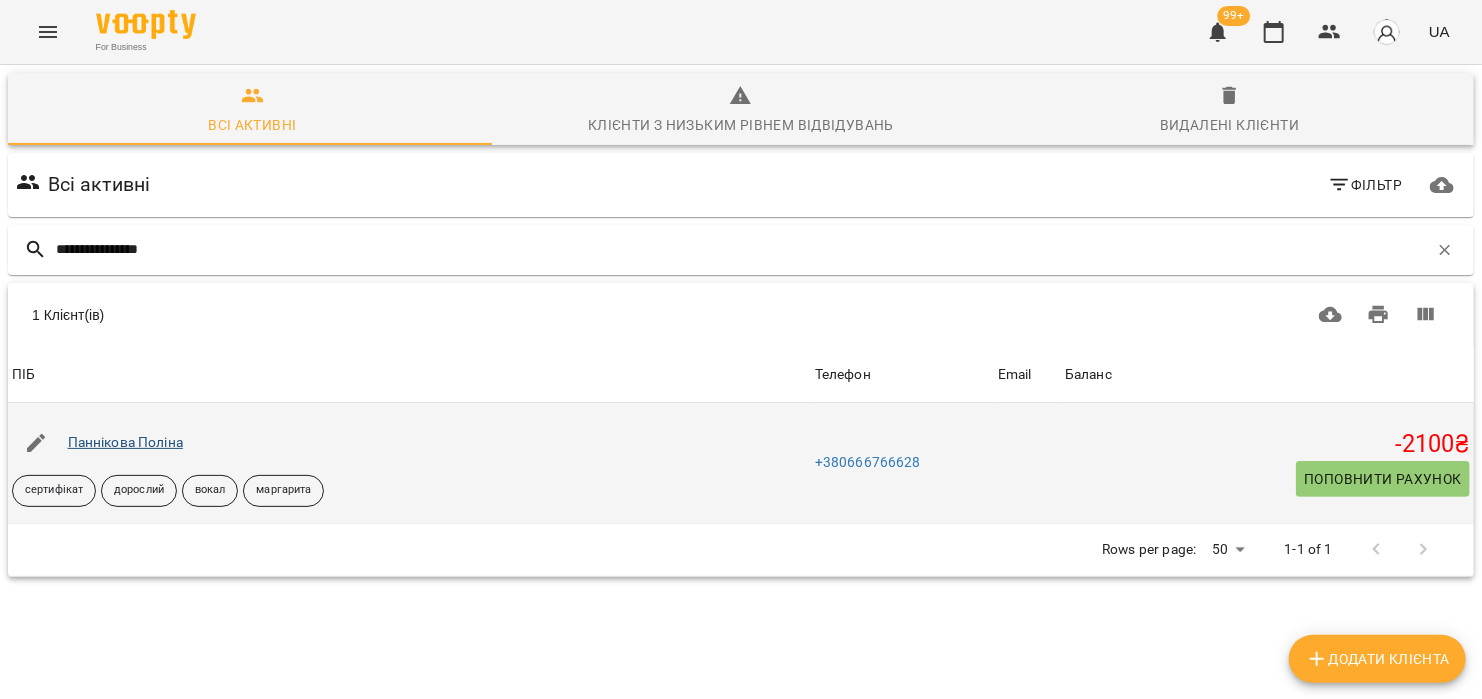type on "**********" 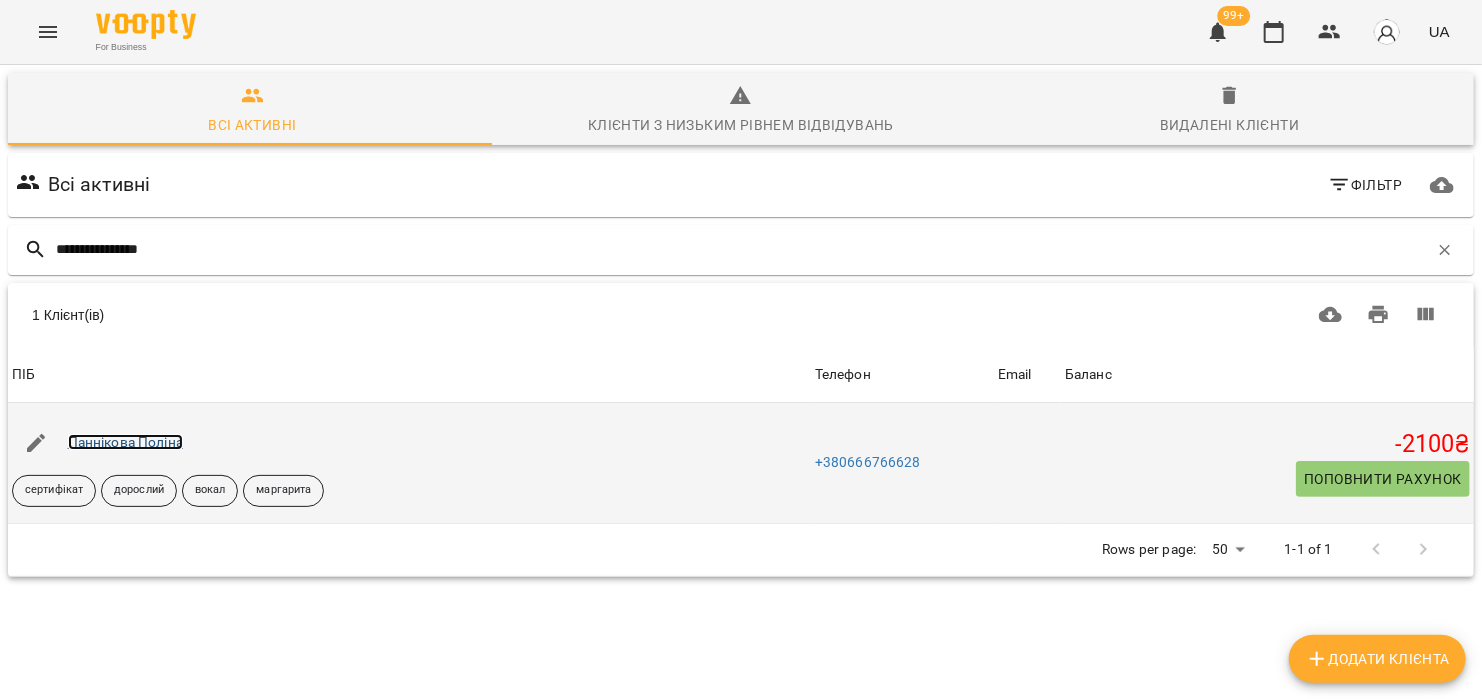 click on "Паннікова Поліна" at bounding box center (125, 442) 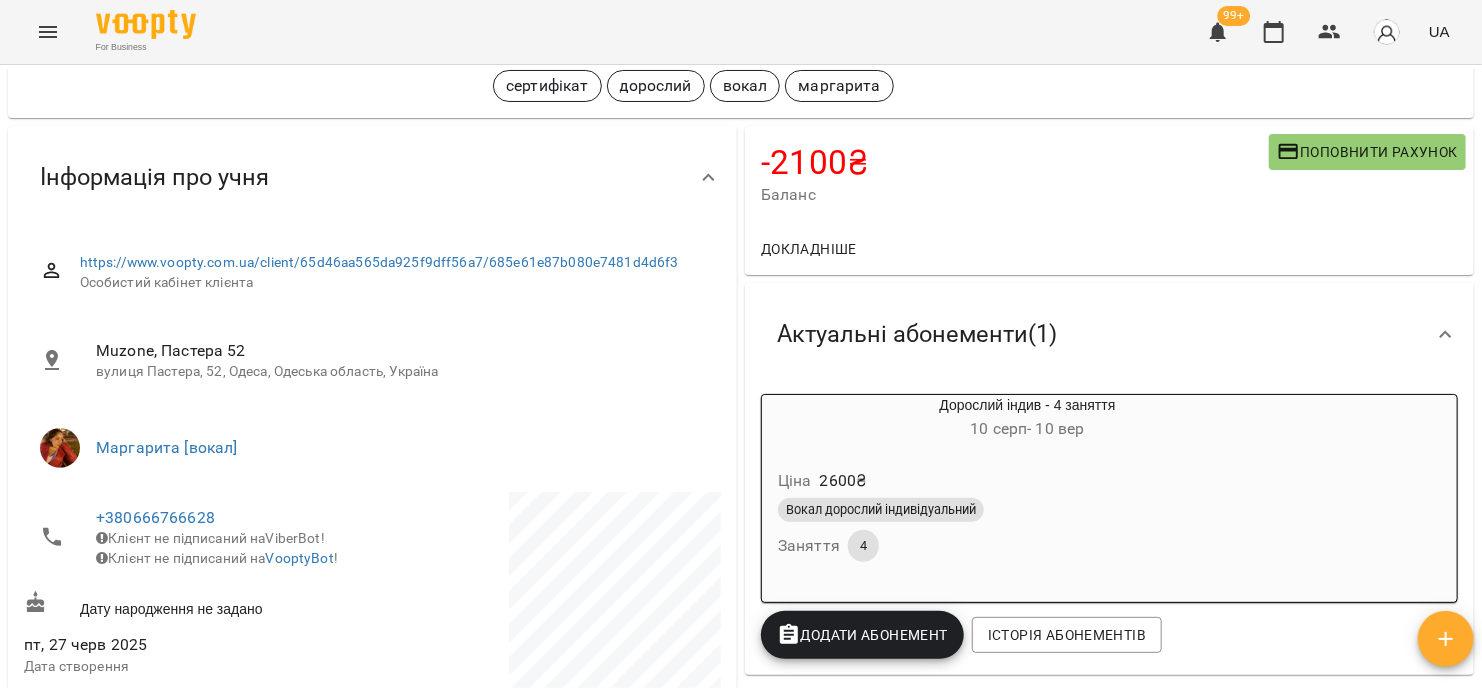 scroll, scrollTop: 200, scrollLeft: 0, axis: vertical 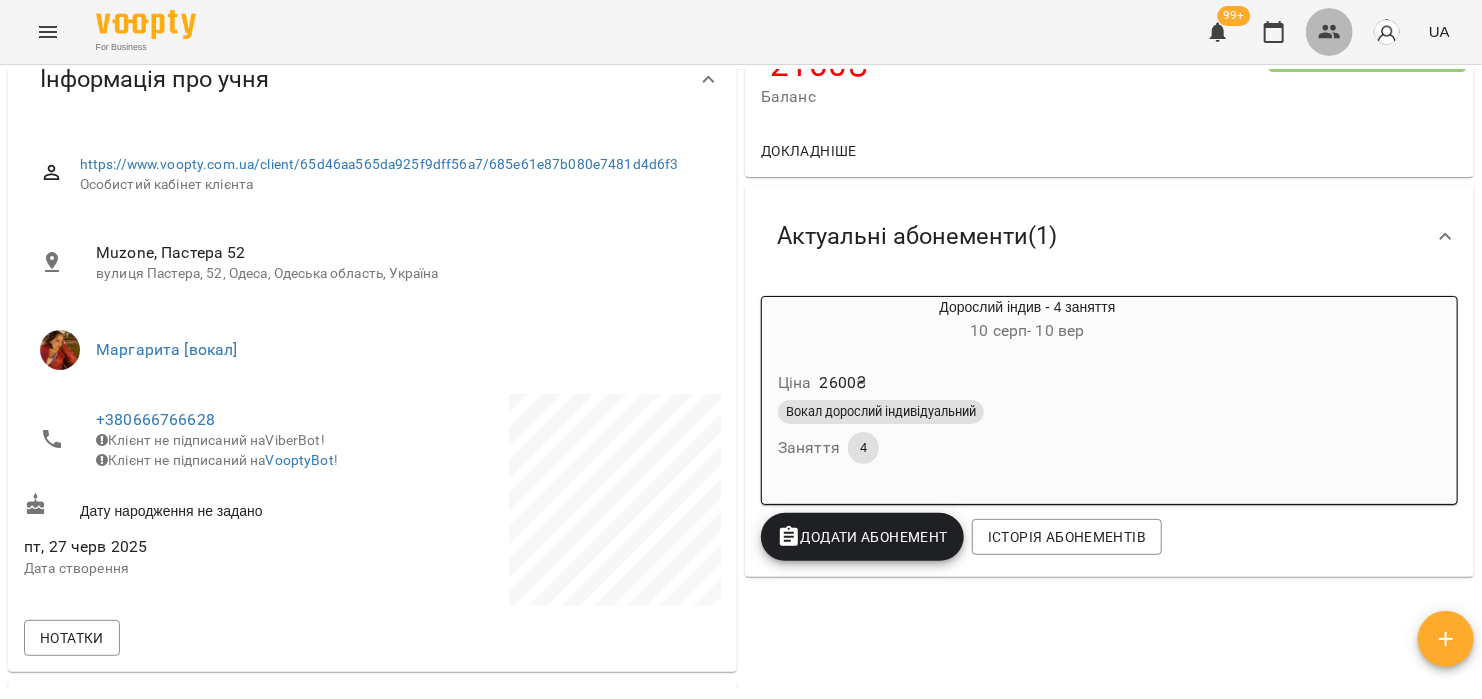 click 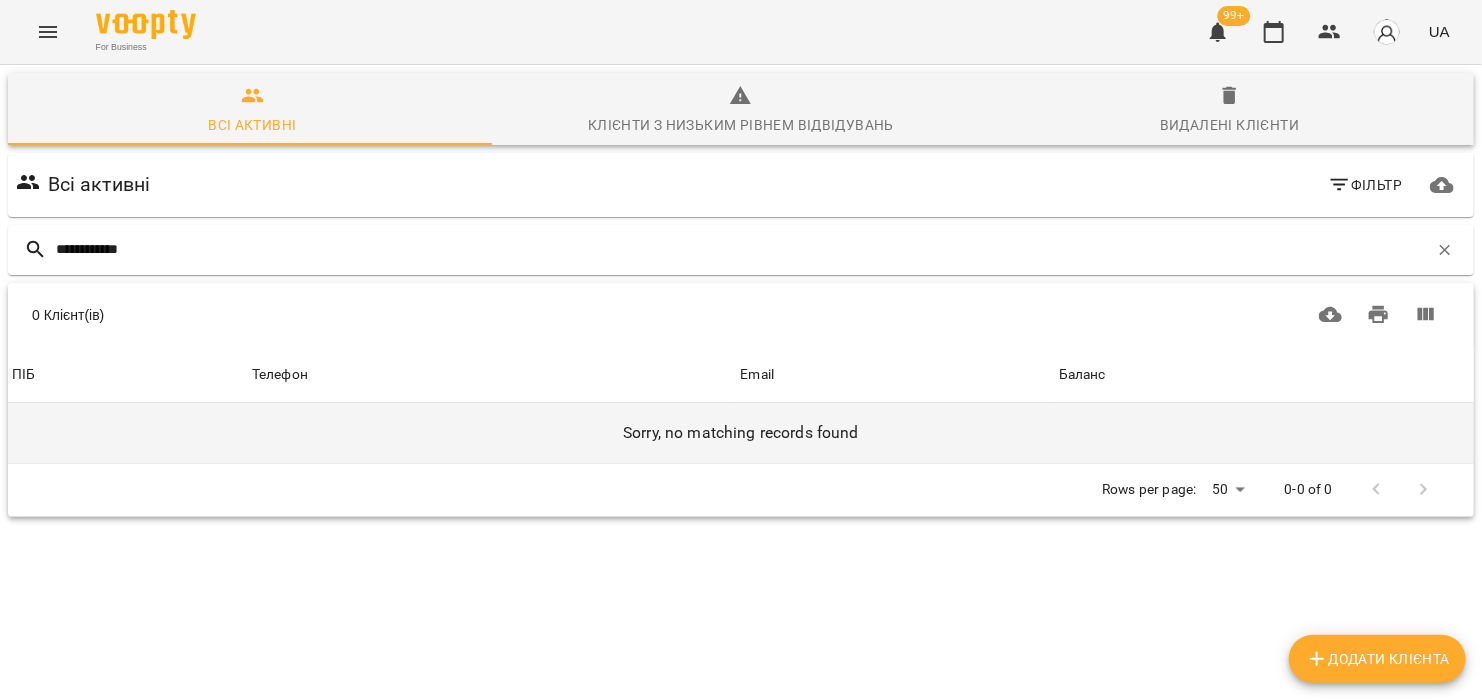 type on "**********" 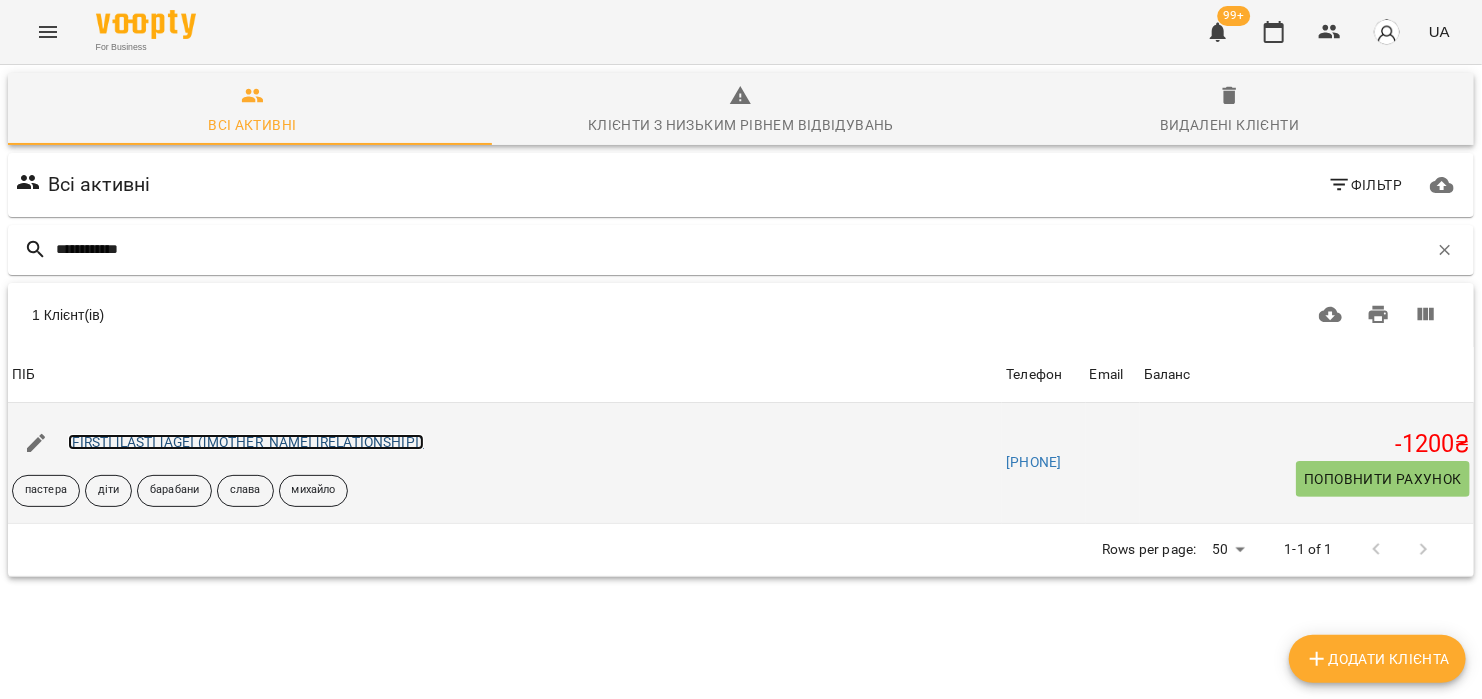 click on "[FIRST] [LAST] [AGE] ([MOTHER_NAME] [RELATIONSHIP])" at bounding box center (246, 442) 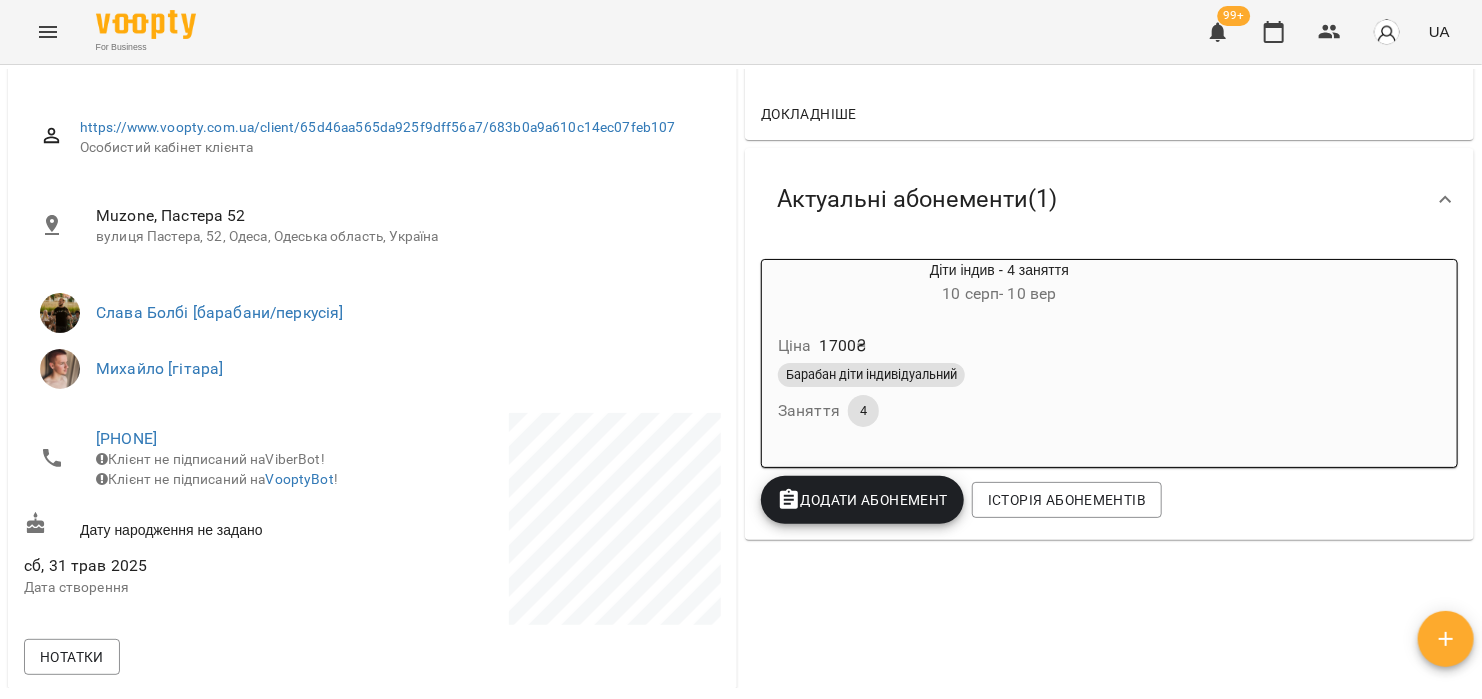 scroll, scrollTop: 0, scrollLeft: 0, axis: both 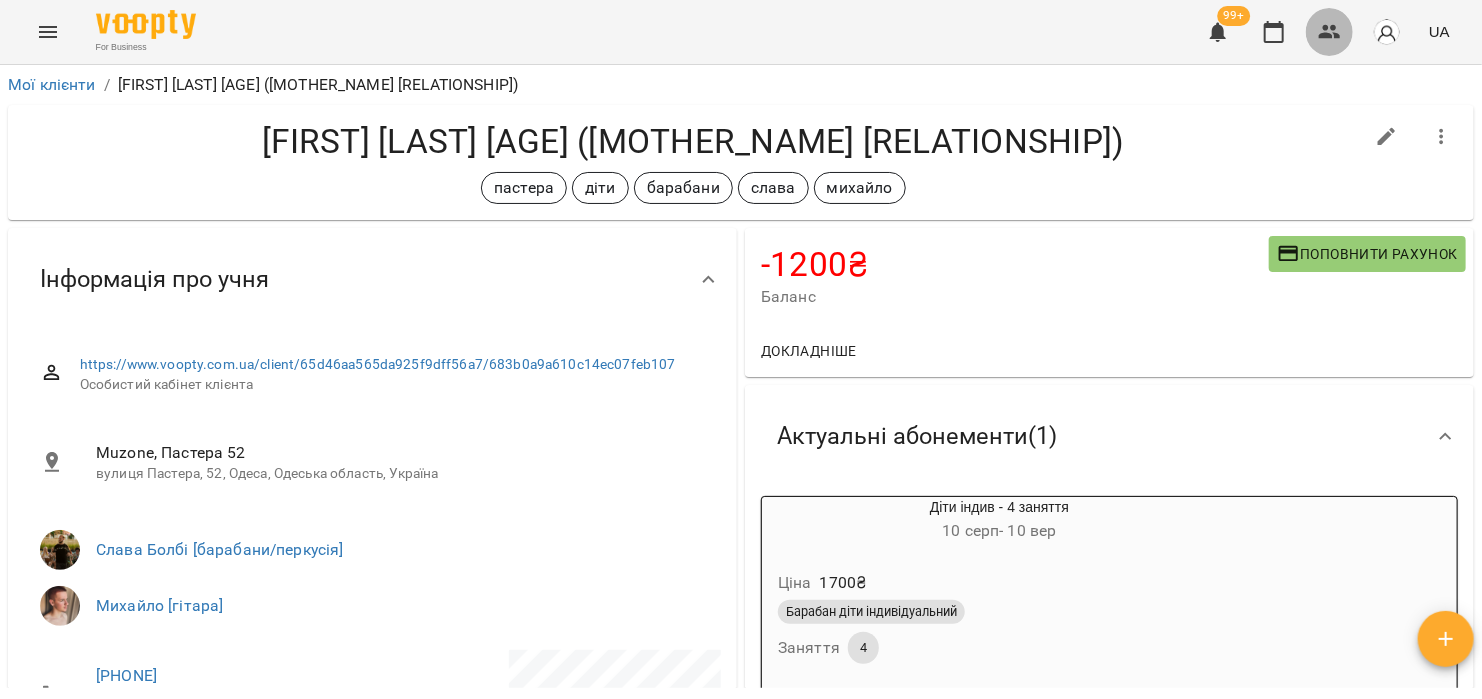 click 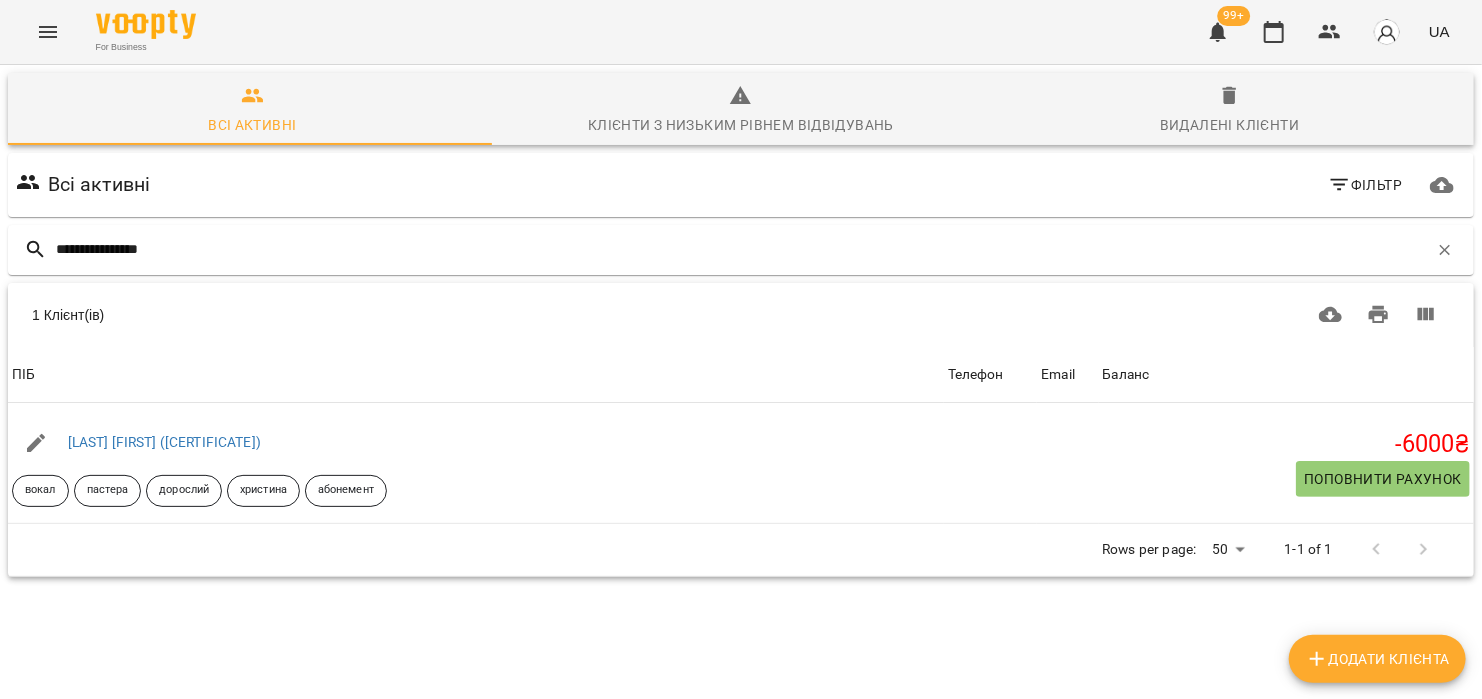 type on "**********" 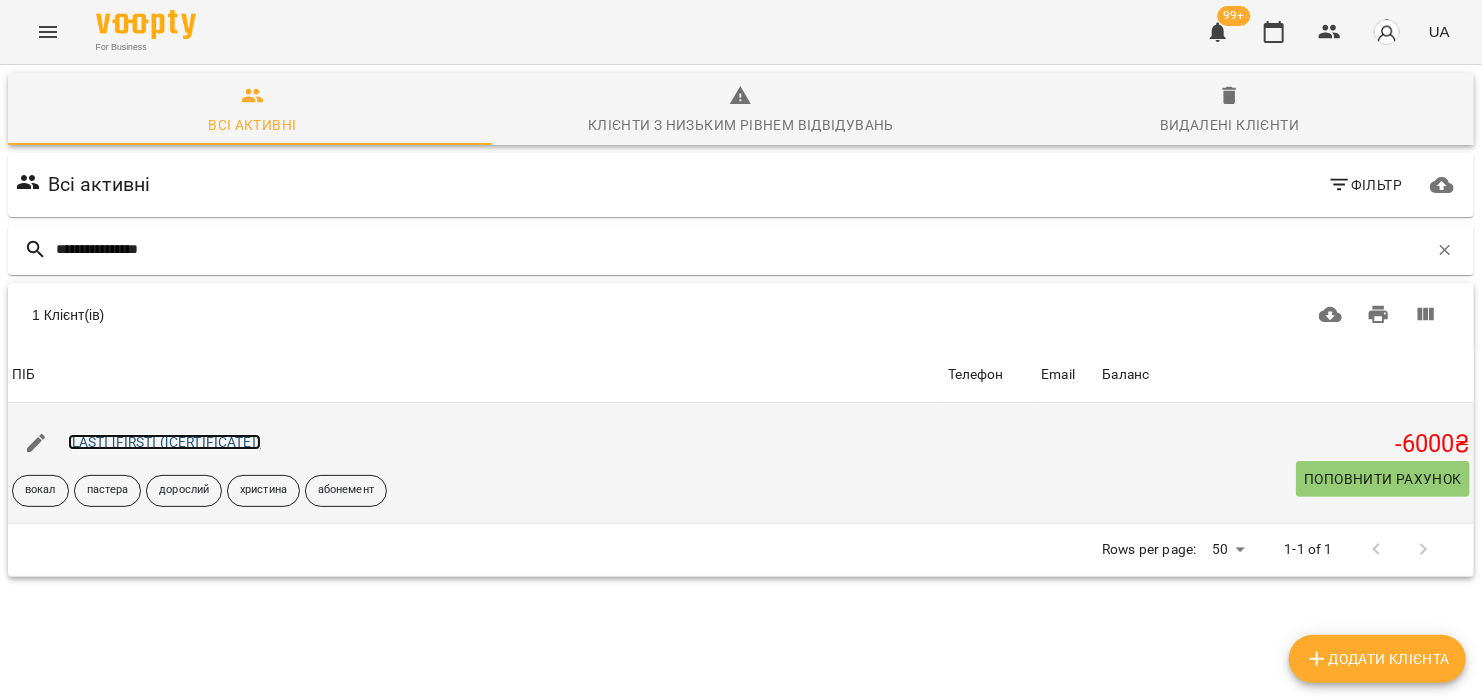 click on "[LAST] [FIRST] ([CERTIFICATE])" at bounding box center (164, 442) 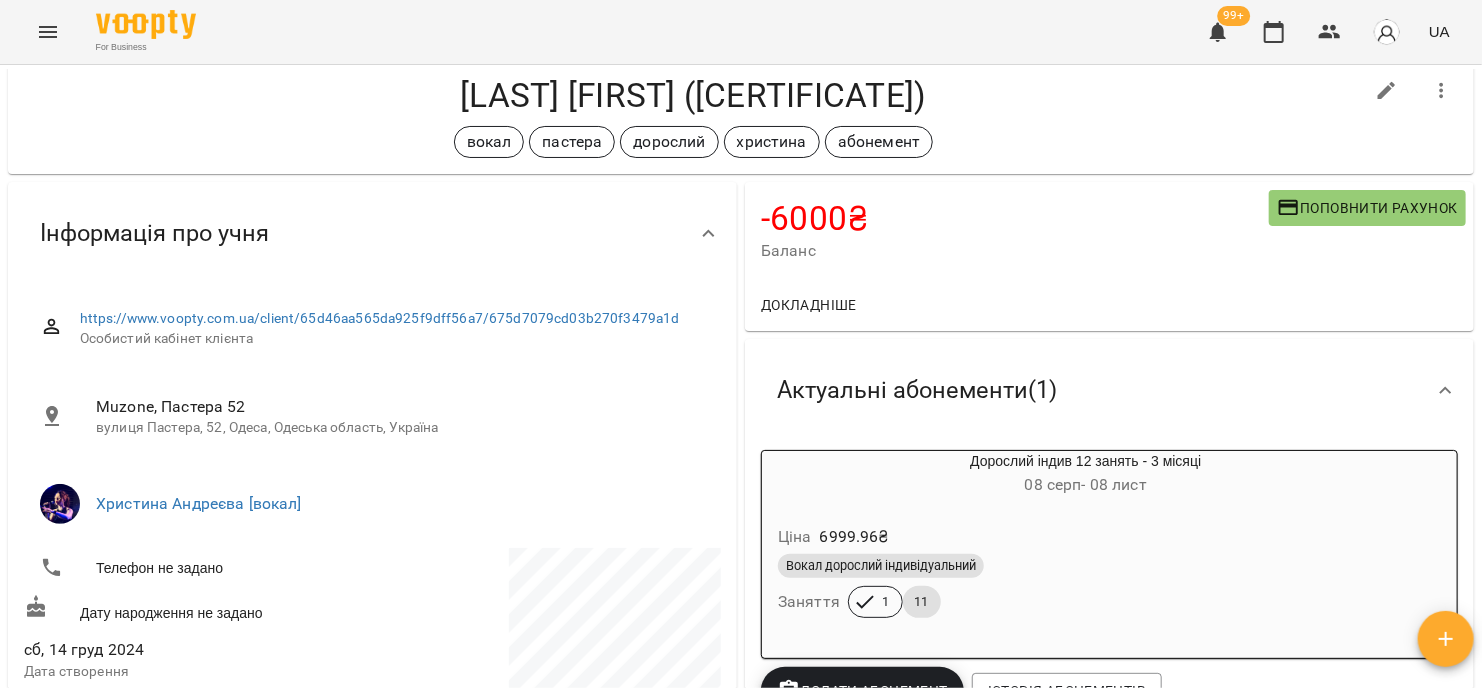 scroll, scrollTop: 0, scrollLeft: 0, axis: both 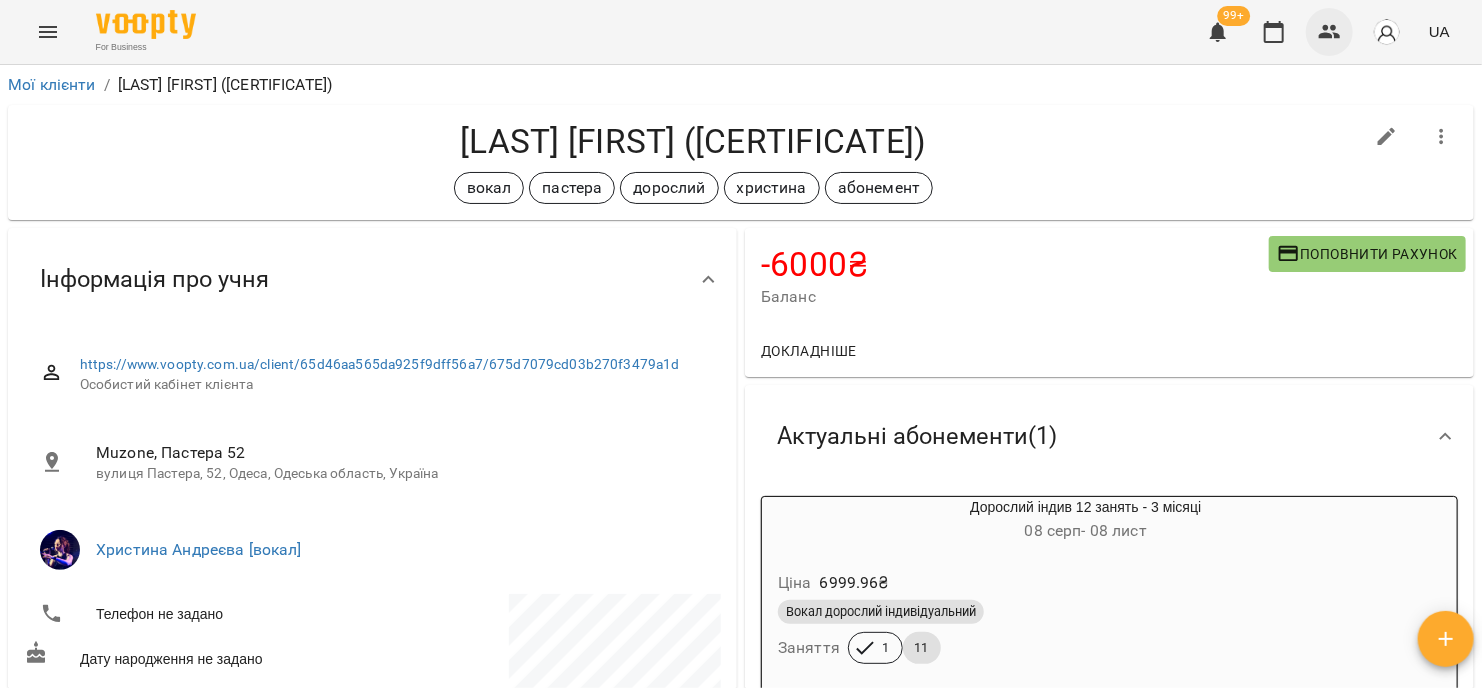 click 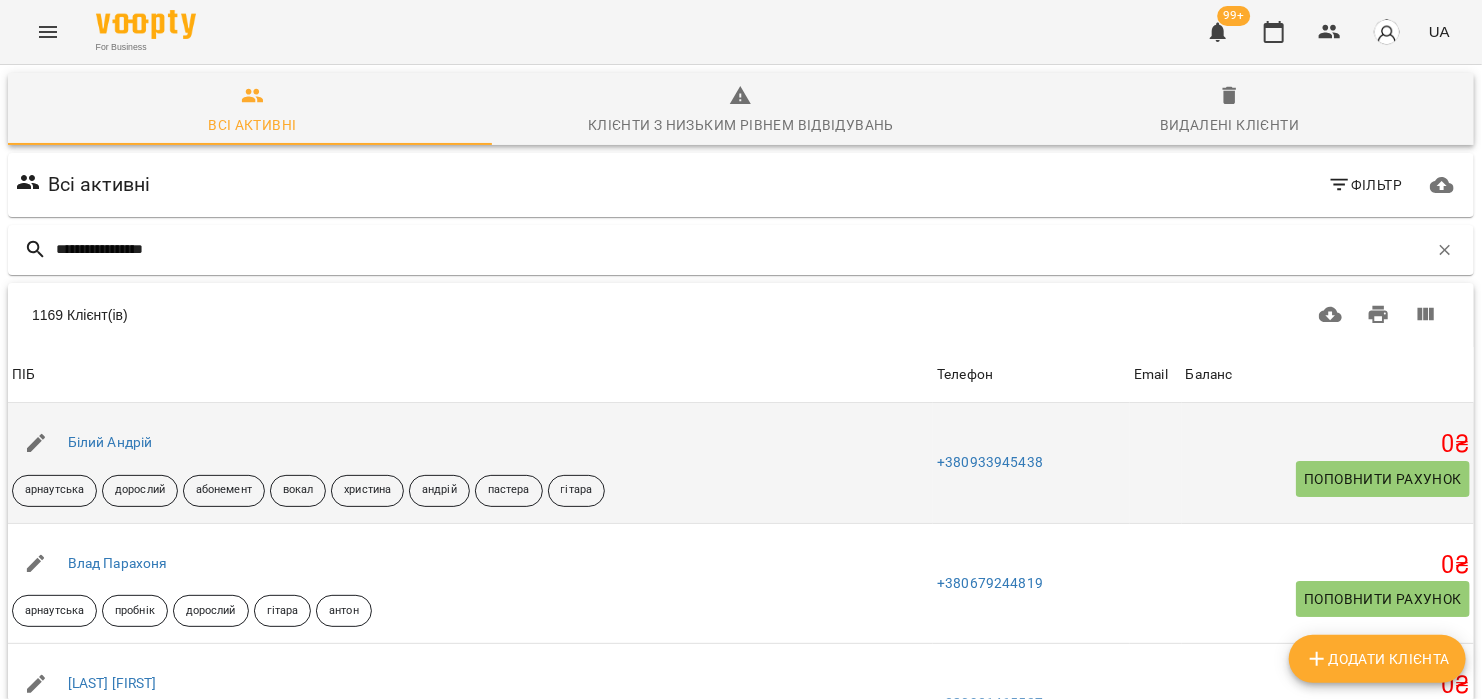 type on "**********" 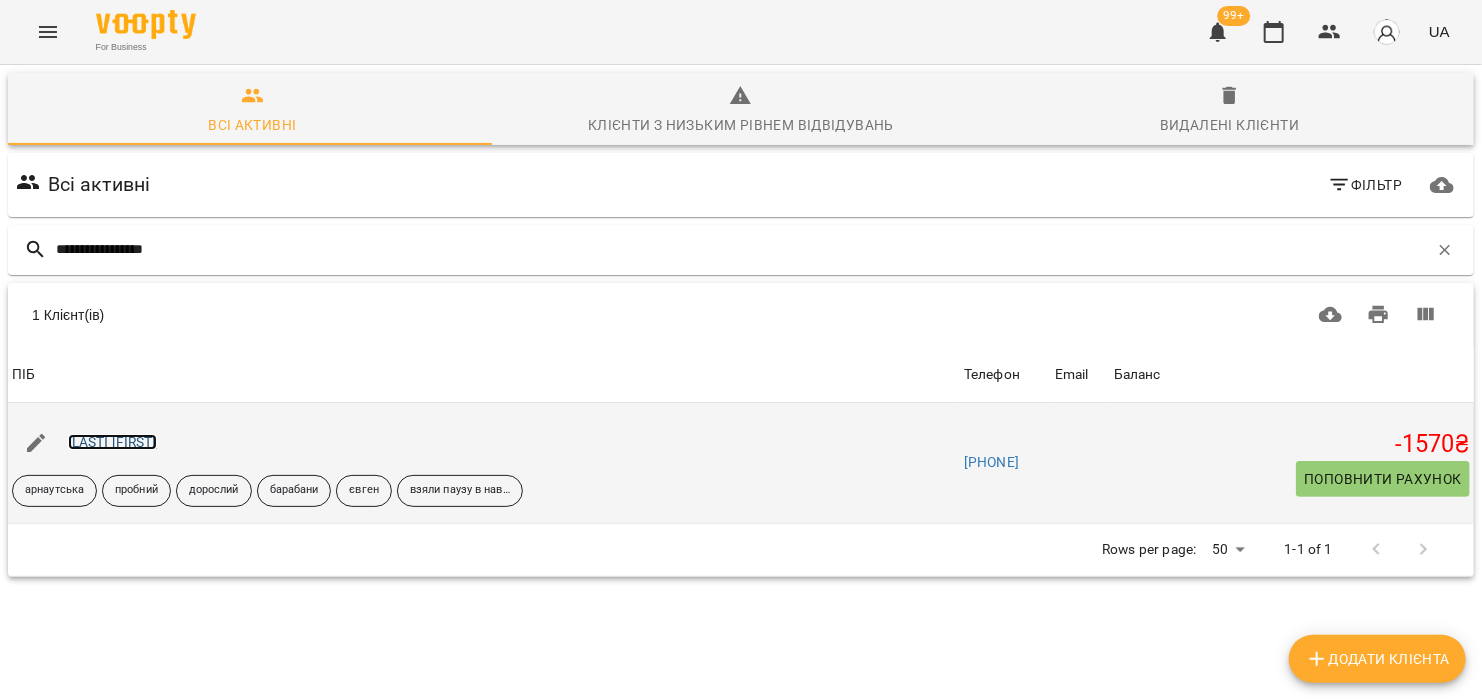 click on "[LAST] [FIRST]" at bounding box center (112, 442) 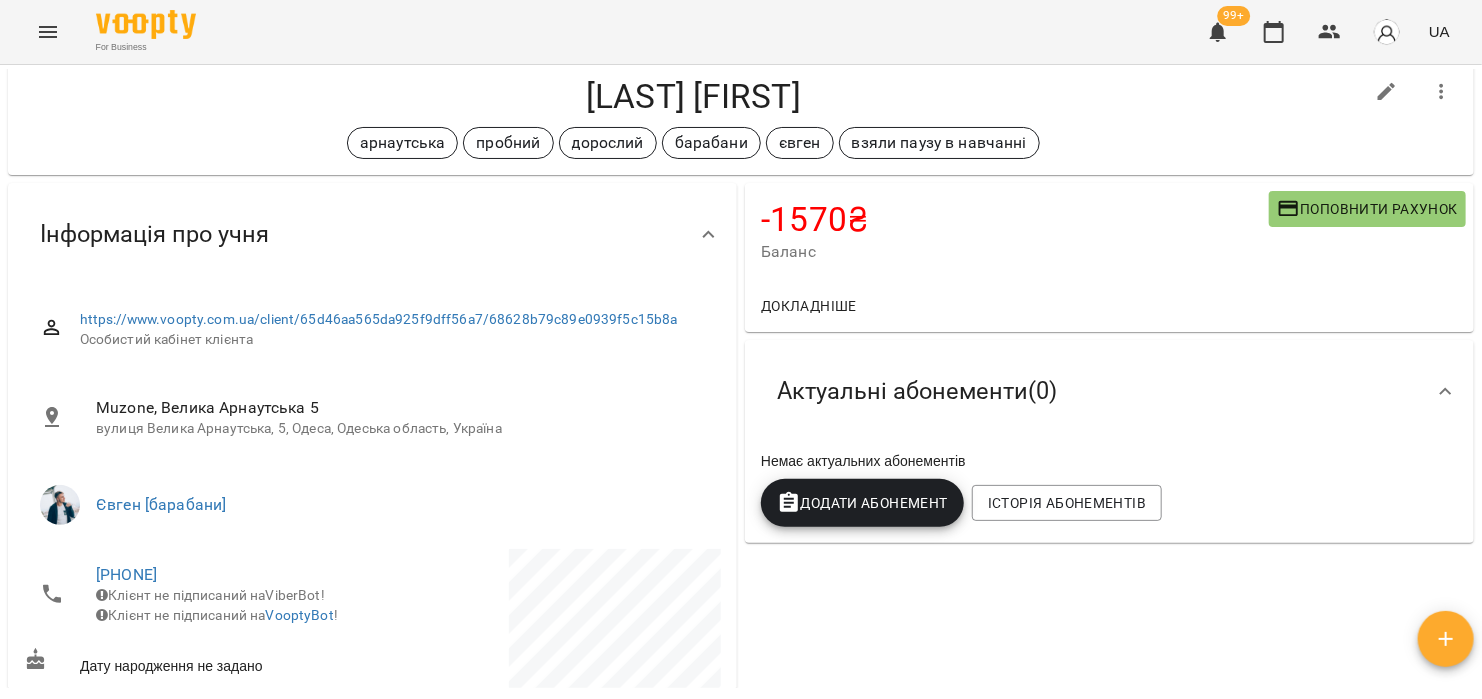 scroll, scrollTop: 16, scrollLeft: 0, axis: vertical 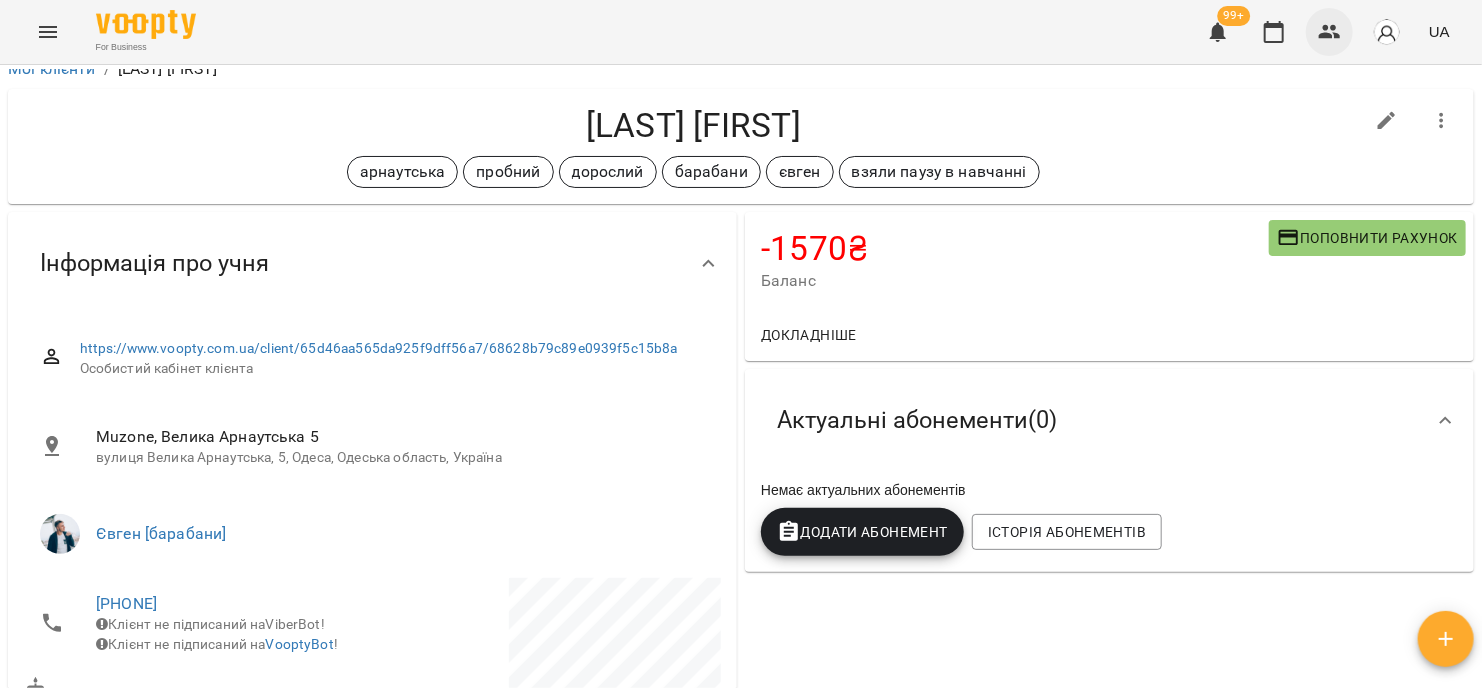 click at bounding box center (1330, 32) 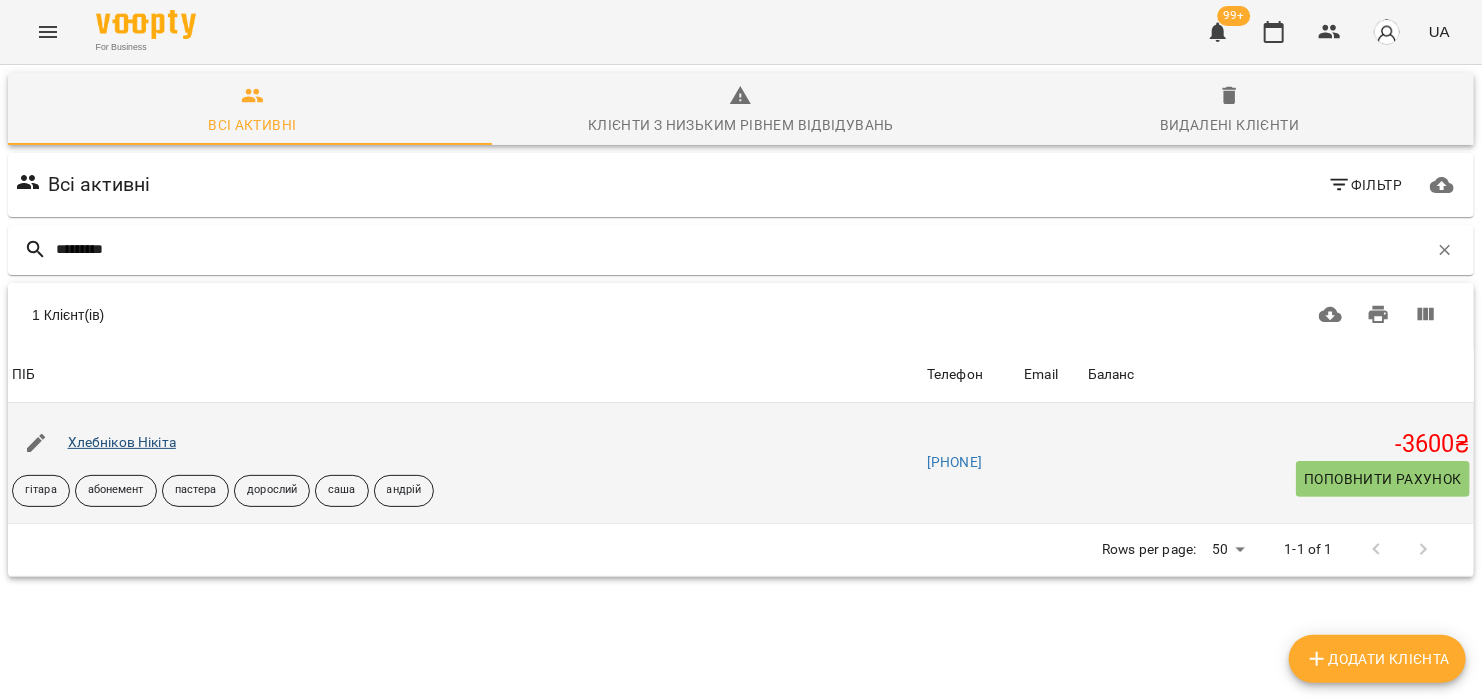 type on "*********" 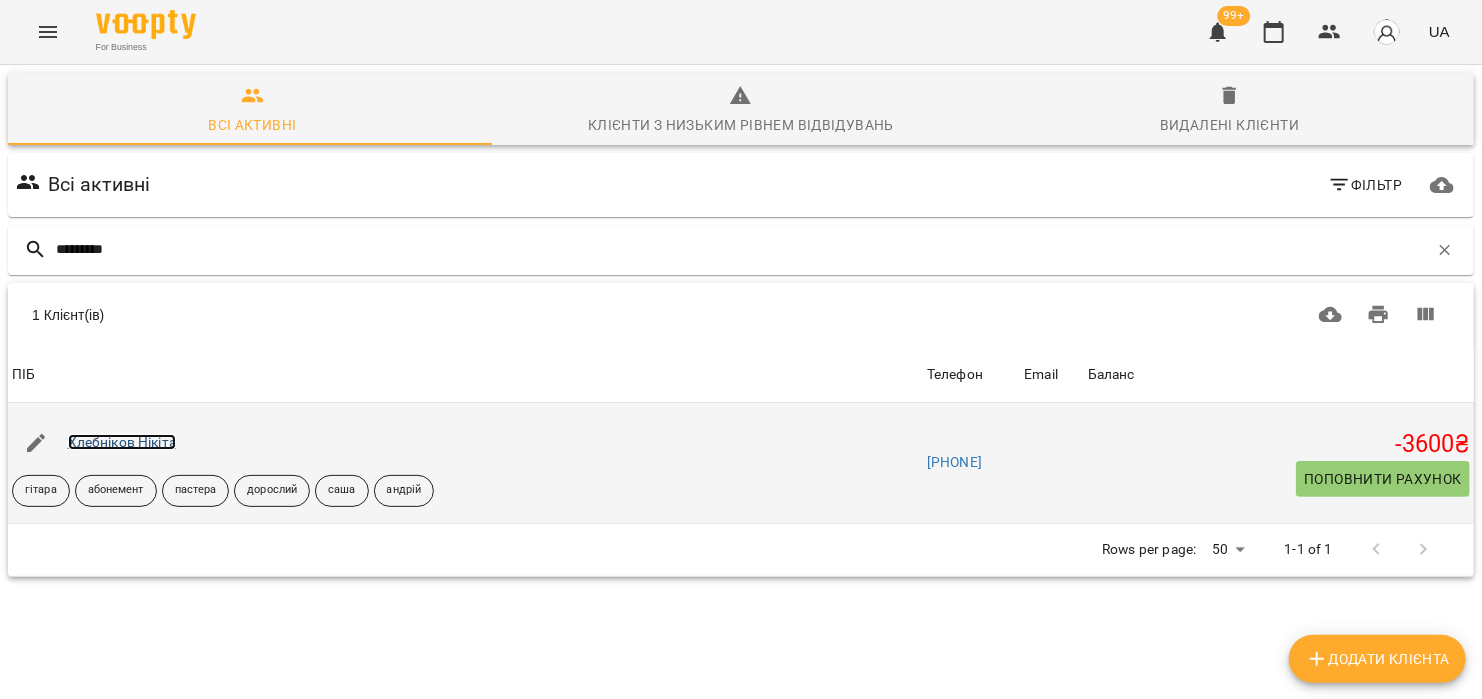 click on "Хлебніков Нікіта" at bounding box center [122, 442] 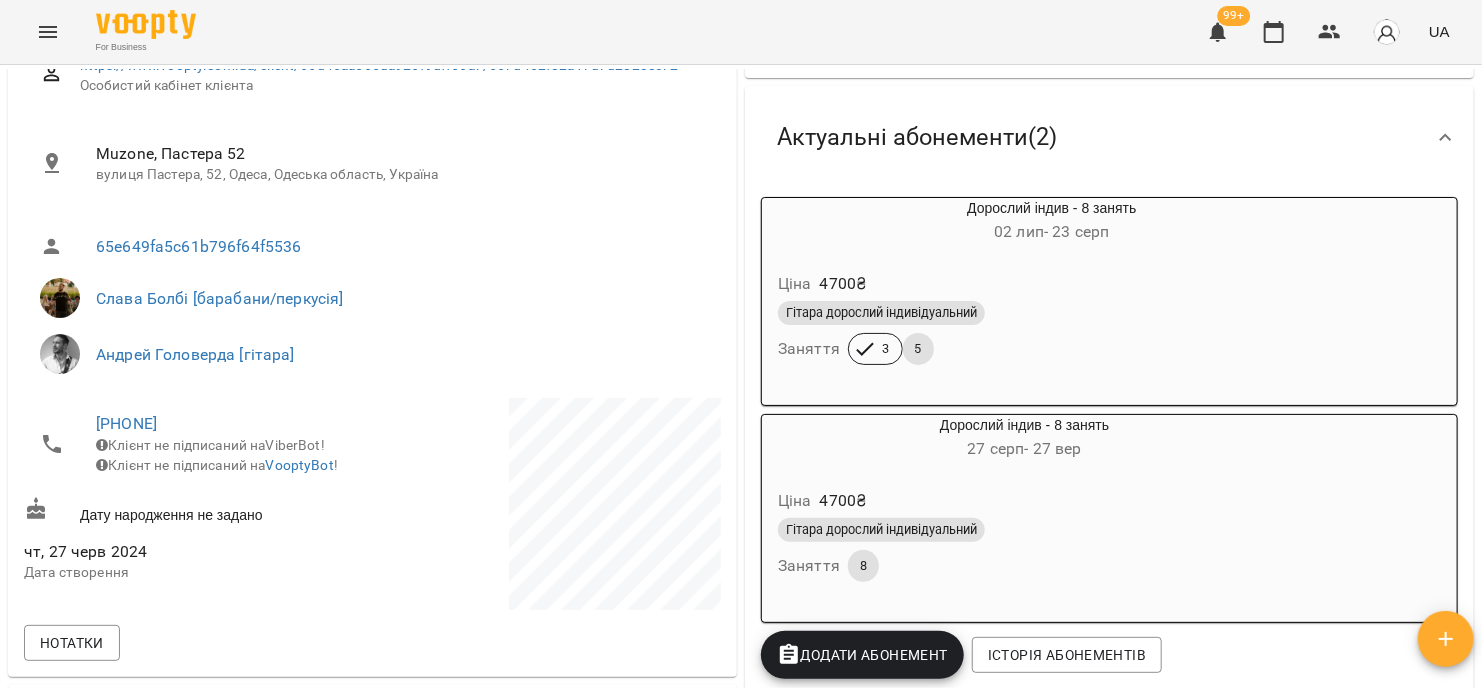 scroll, scrollTop: 300, scrollLeft: 0, axis: vertical 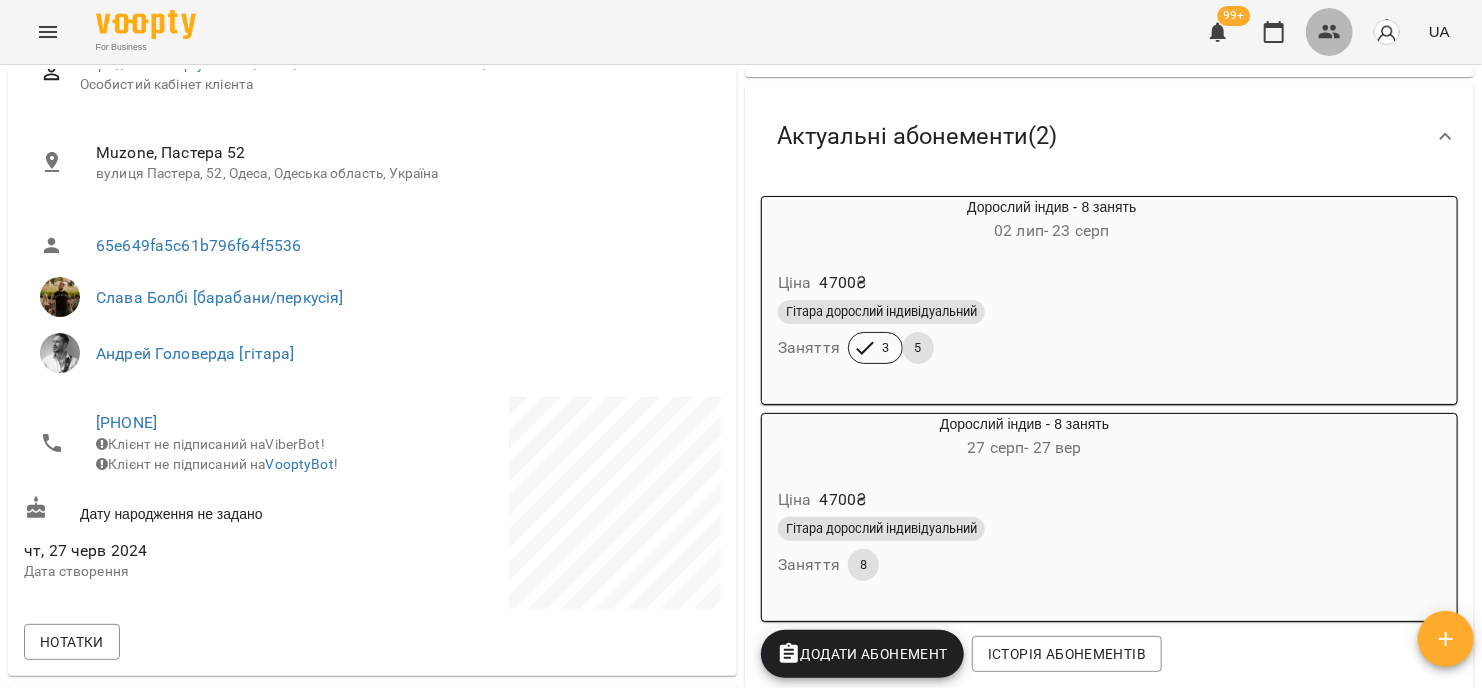 click at bounding box center (1330, 32) 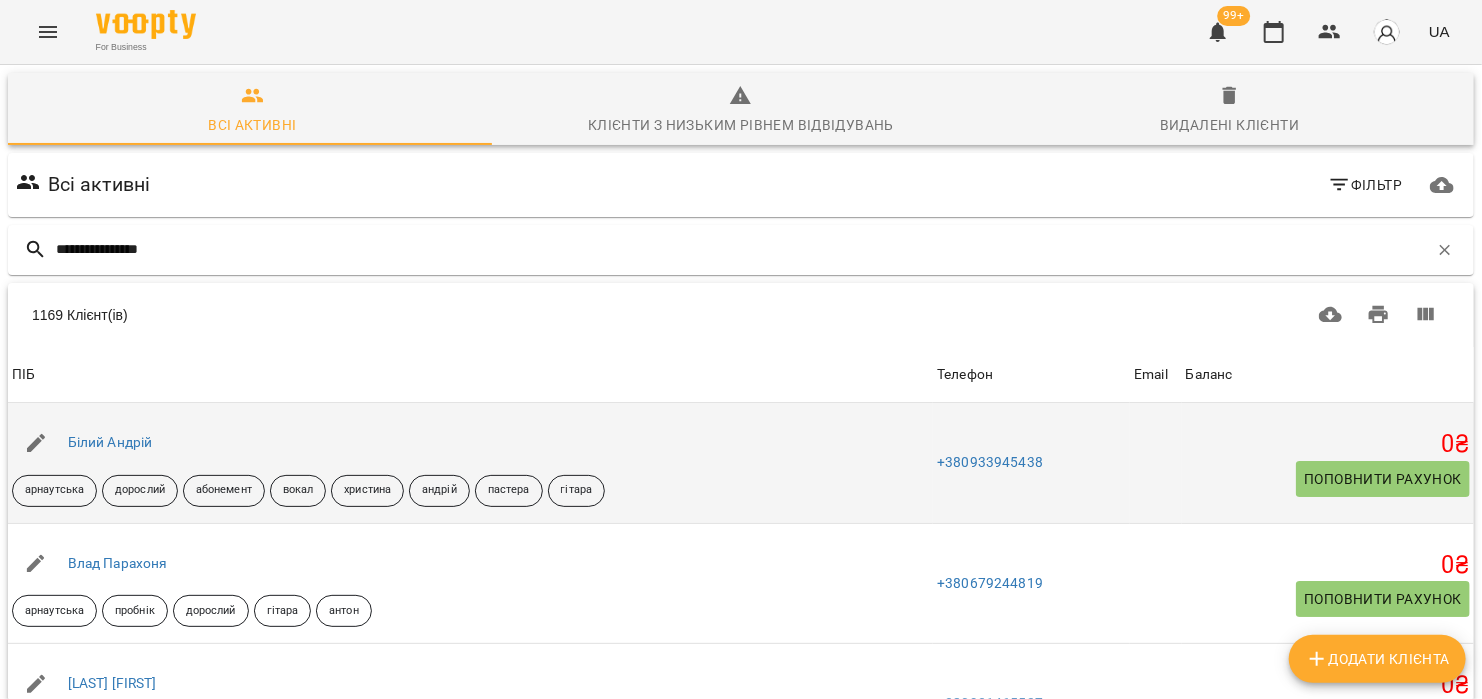 type on "**********" 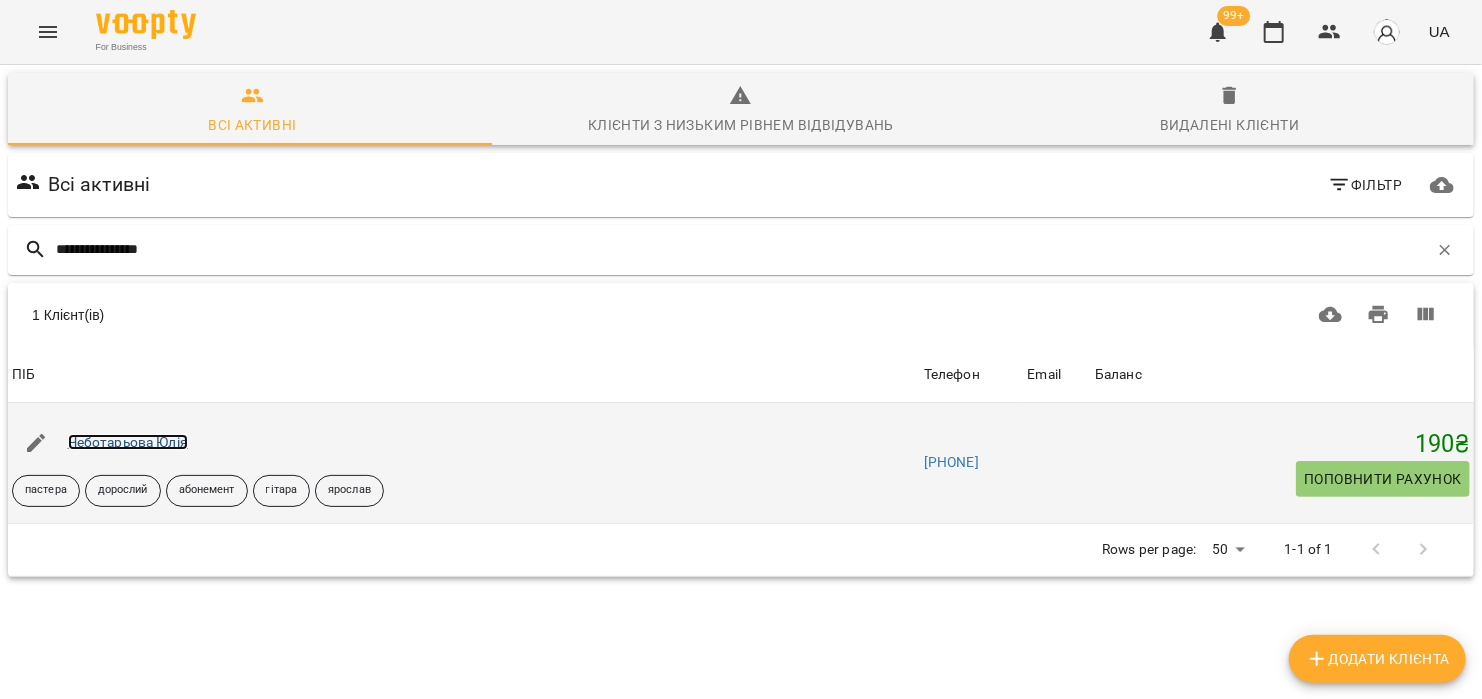 click on "Чеботарьова Юлія" at bounding box center [128, 442] 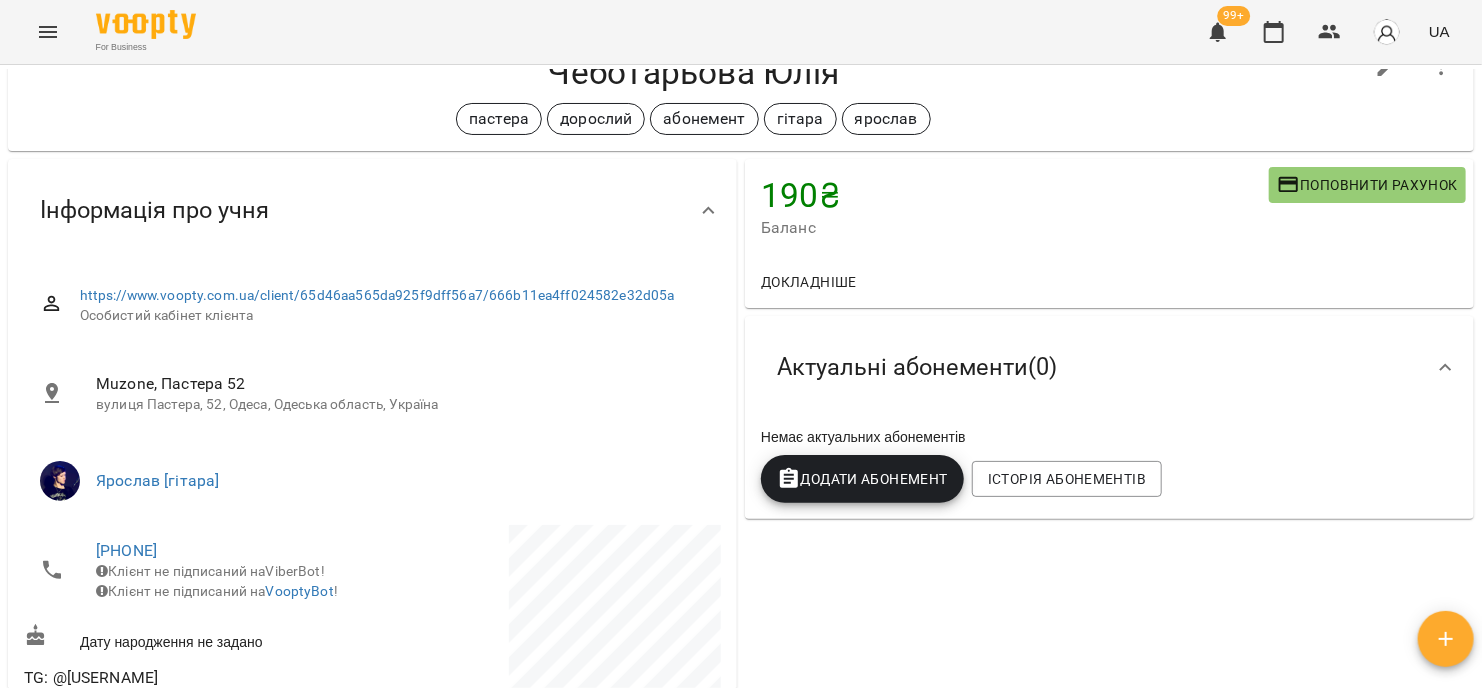 scroll, scrollTop: 68, scrollLeft: 0, axis: vertical 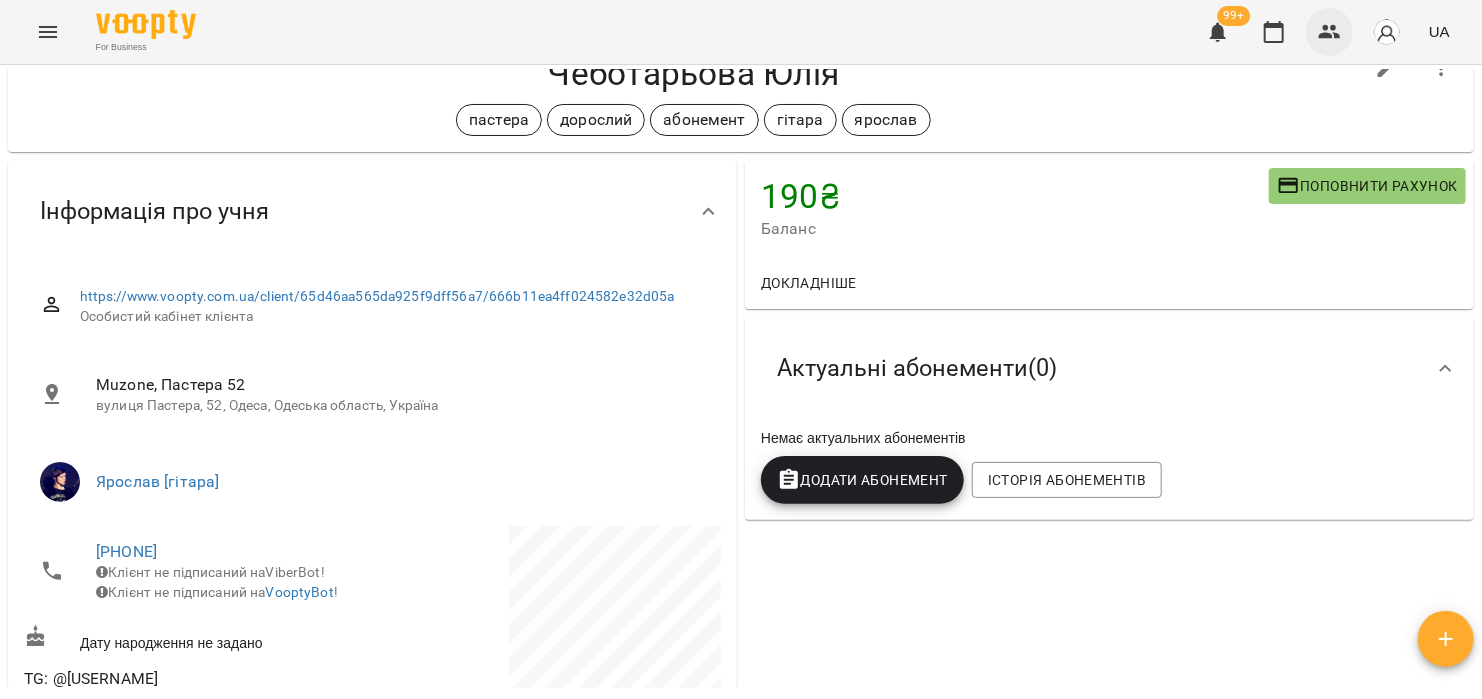 click 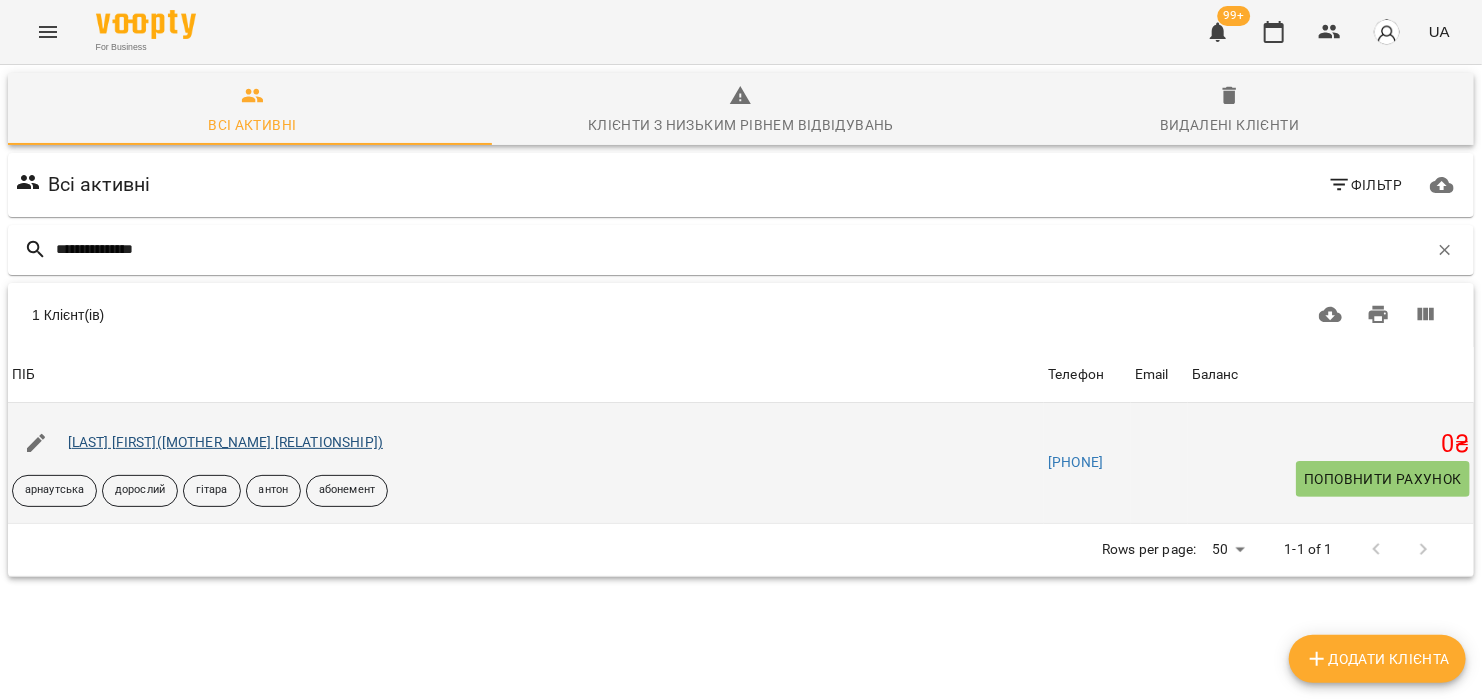 type on "**********" 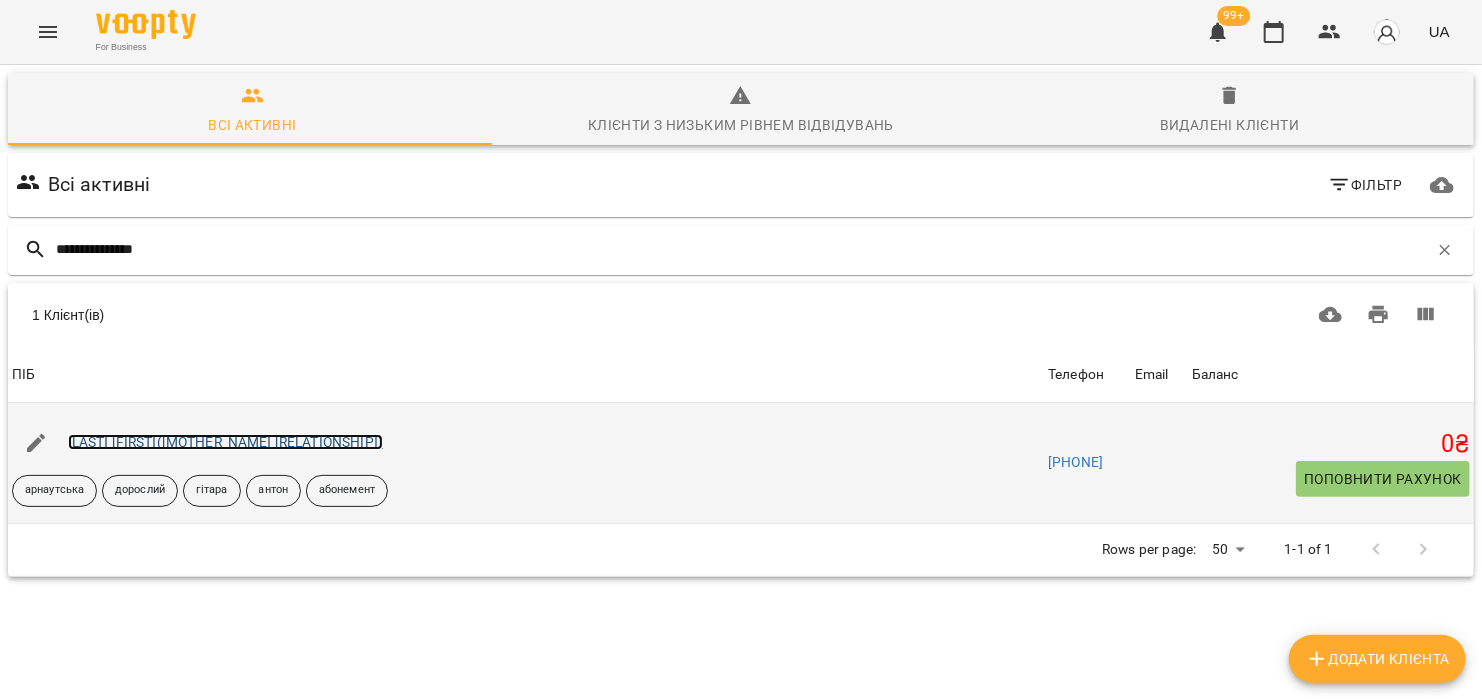 click on "[LAST] [FIRST]([MOTHER_NAME] [RELATIONSHIP])" at bounding box center (225, 442) 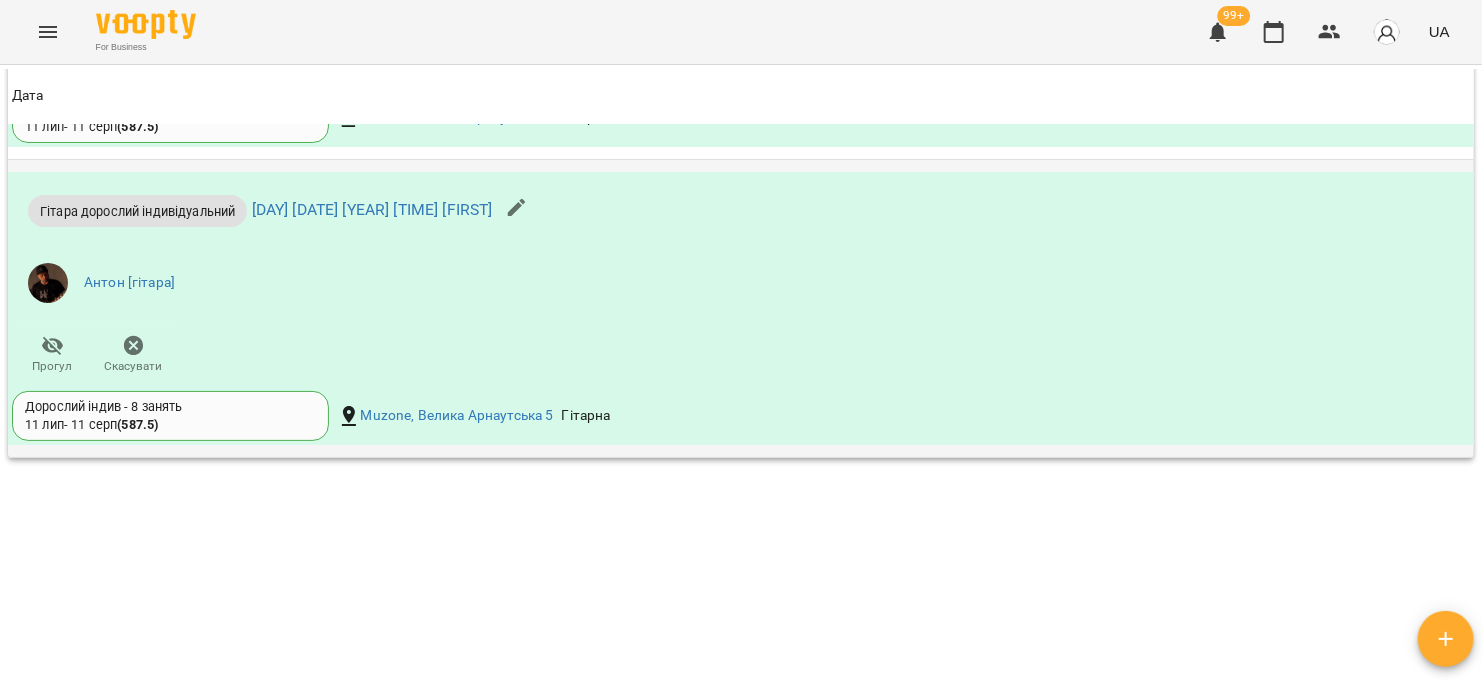 scroll, scrollTop: 2031, scrollLeft: 0, axis: vertical 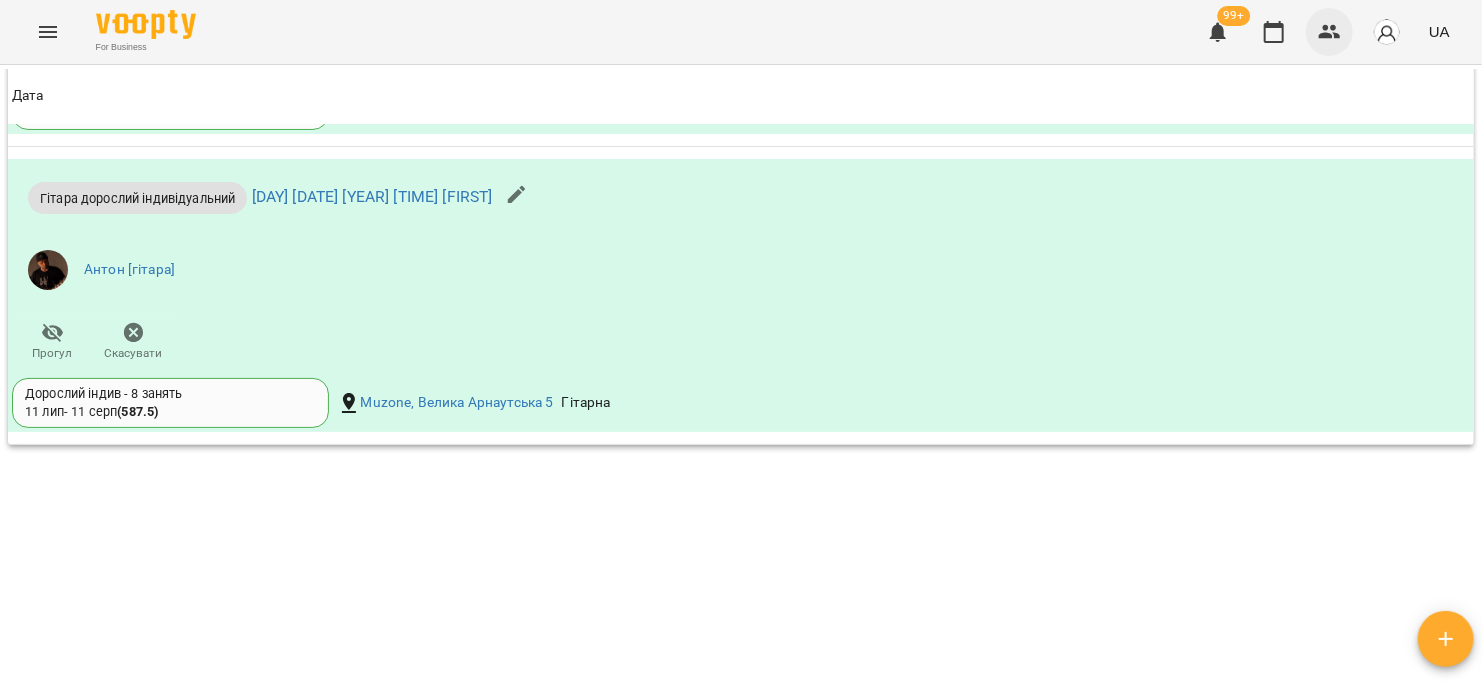 click 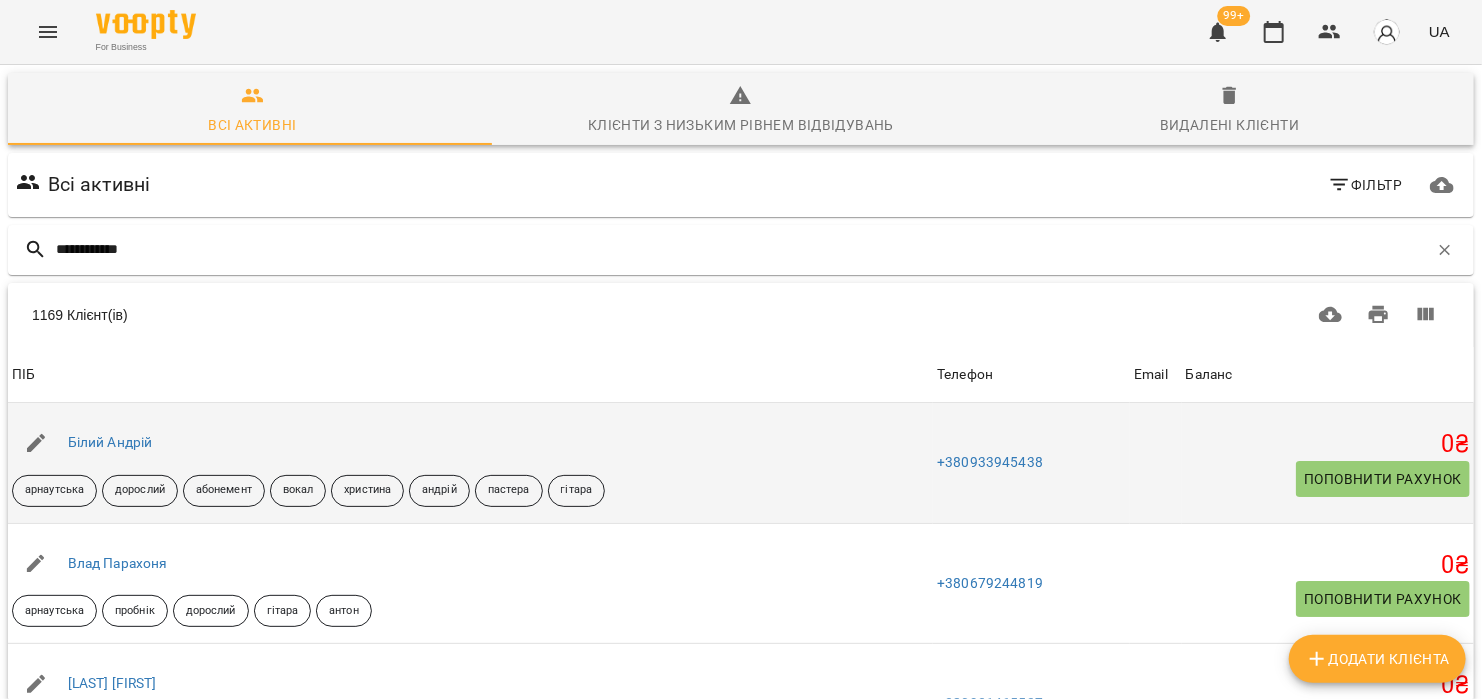 type on "**********" 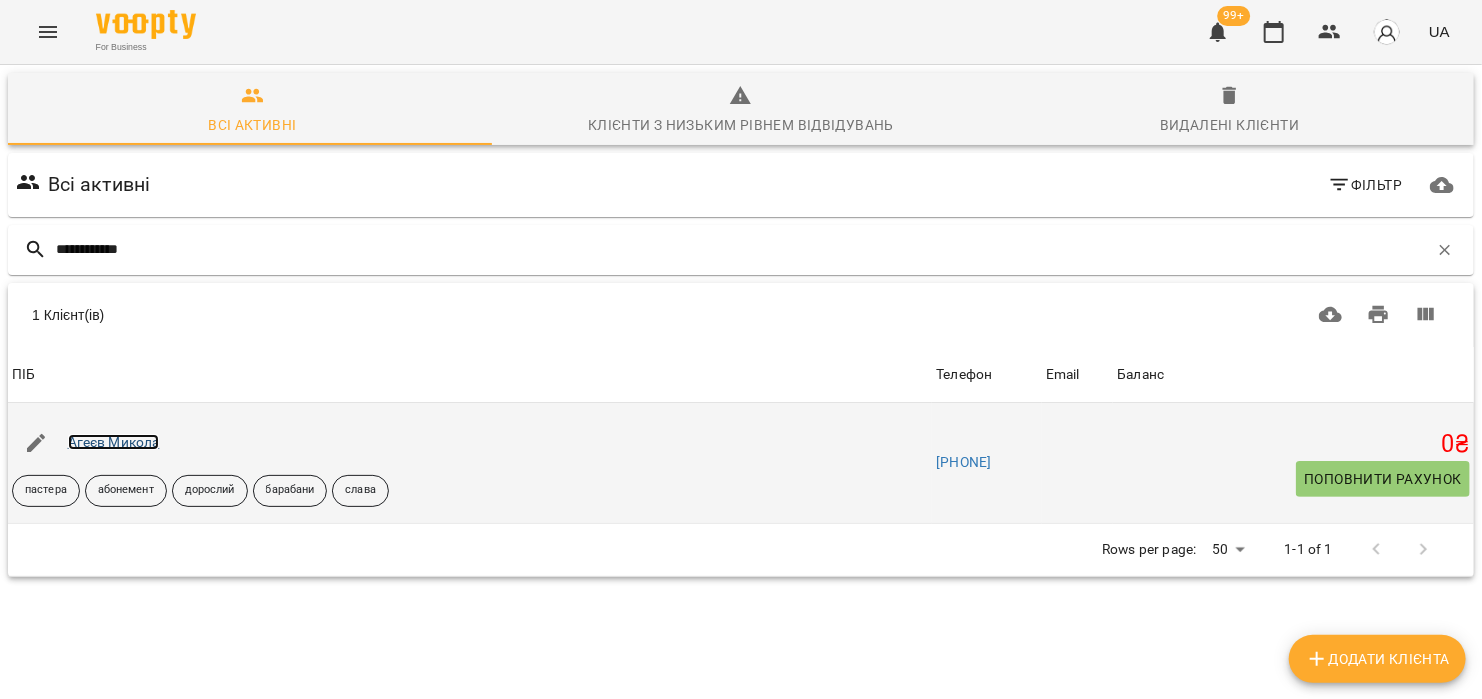 click on "Агеєв Микола" at bounding box center [114, 442] 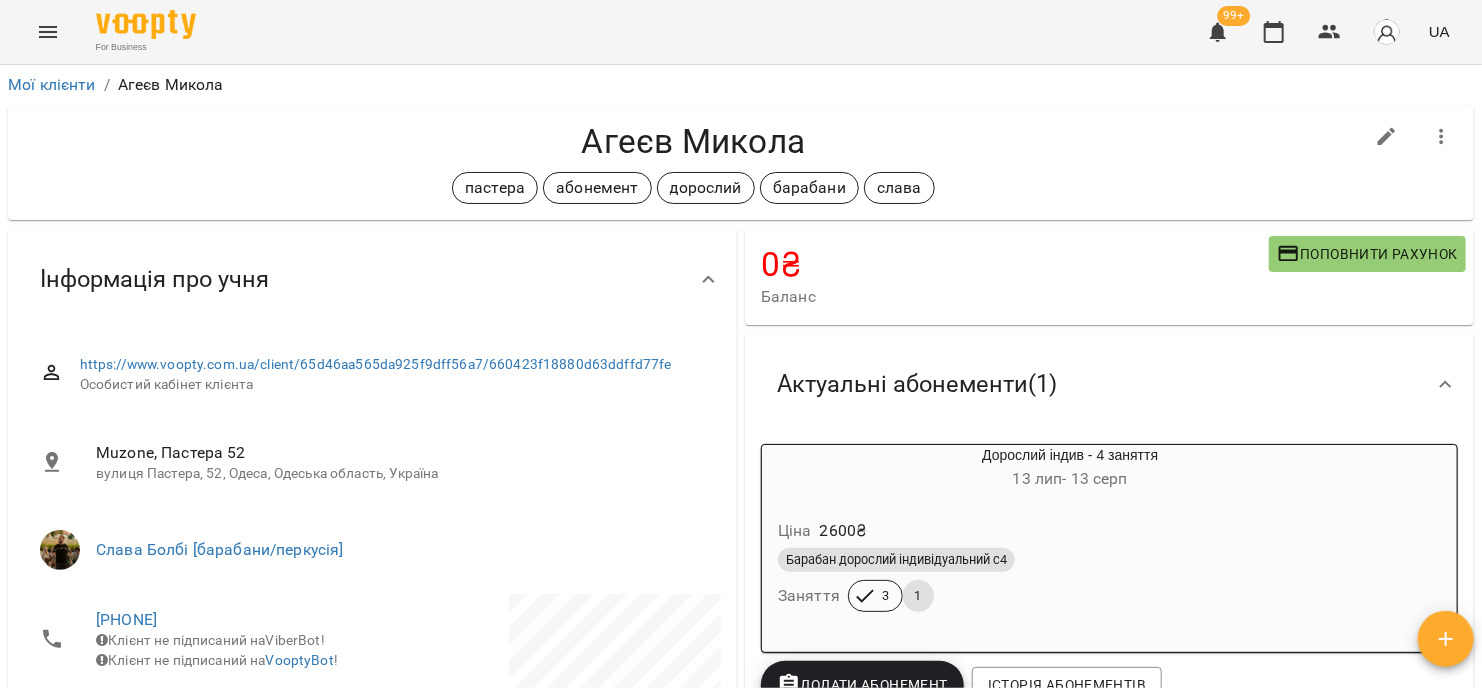 scroll, scrollTop: 0, scrollLeft: 0, axis: both 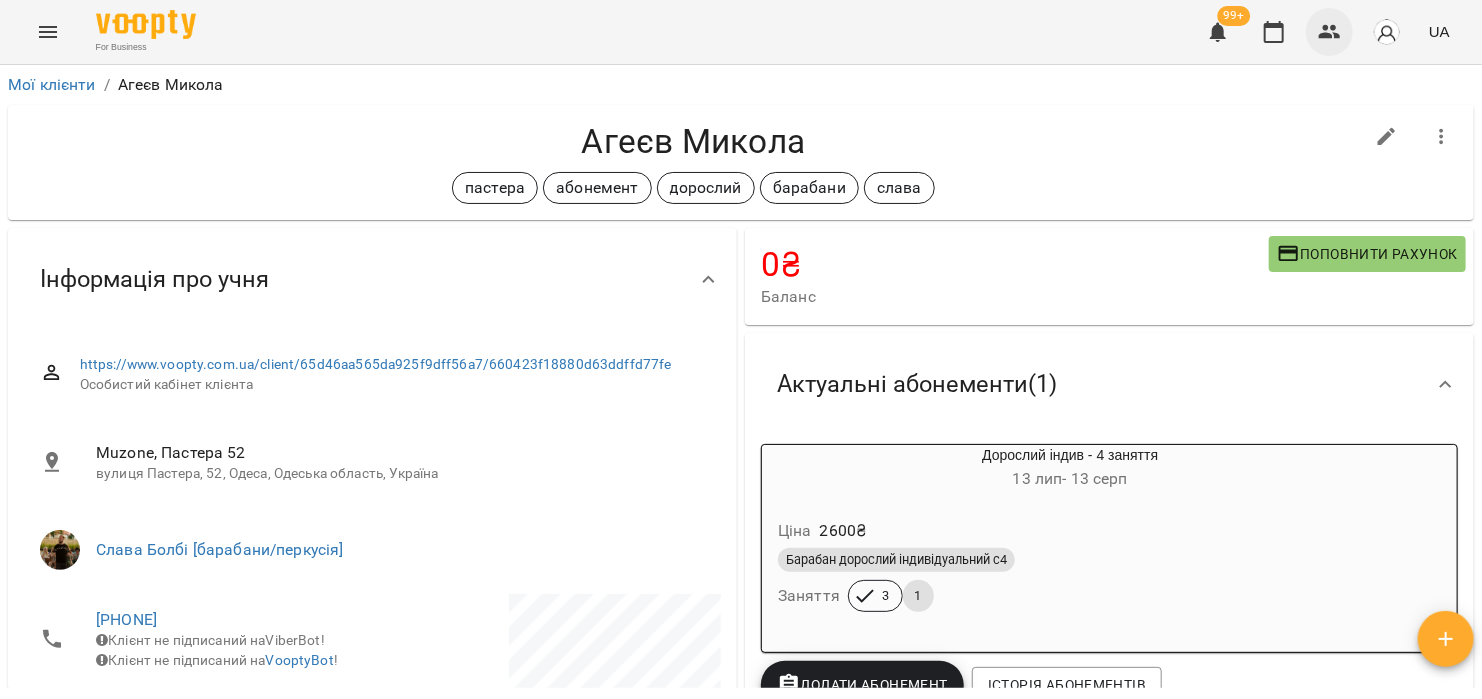 click at bounding box center (1330, 32) 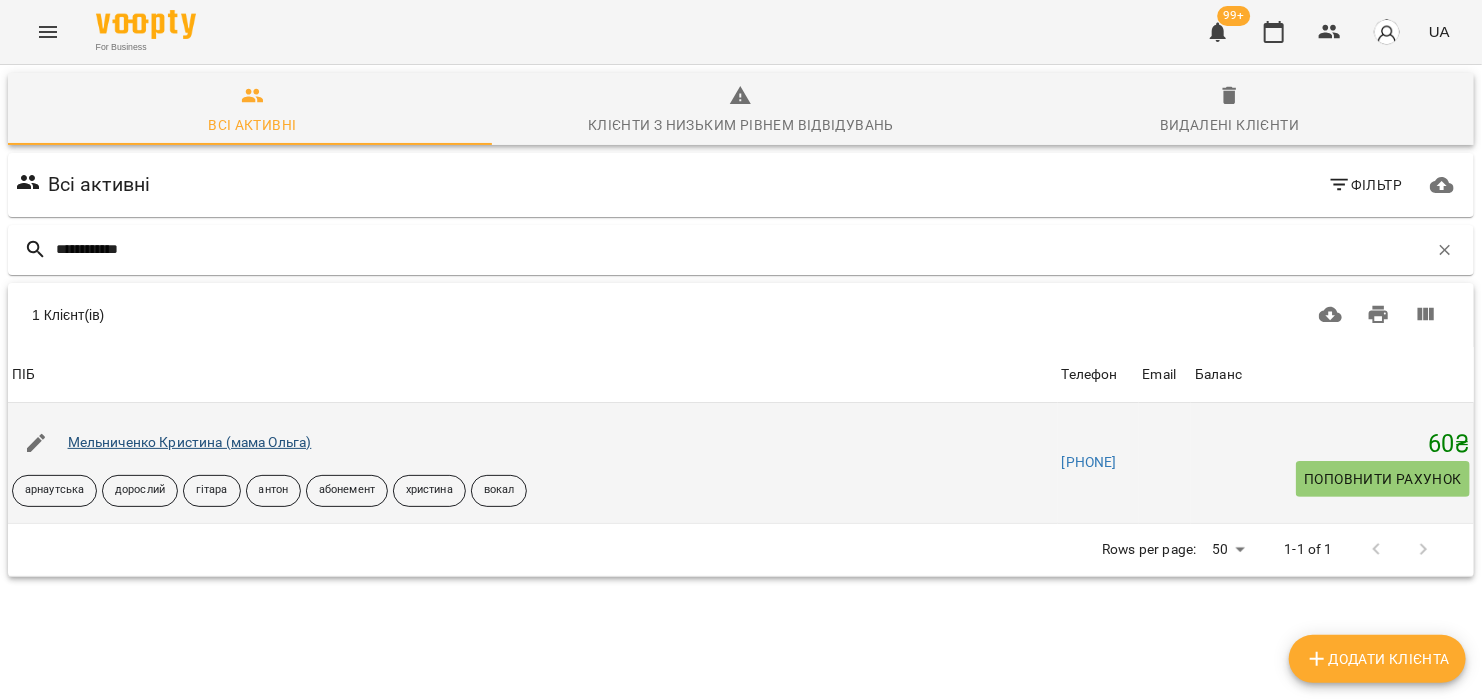 type on "**********" 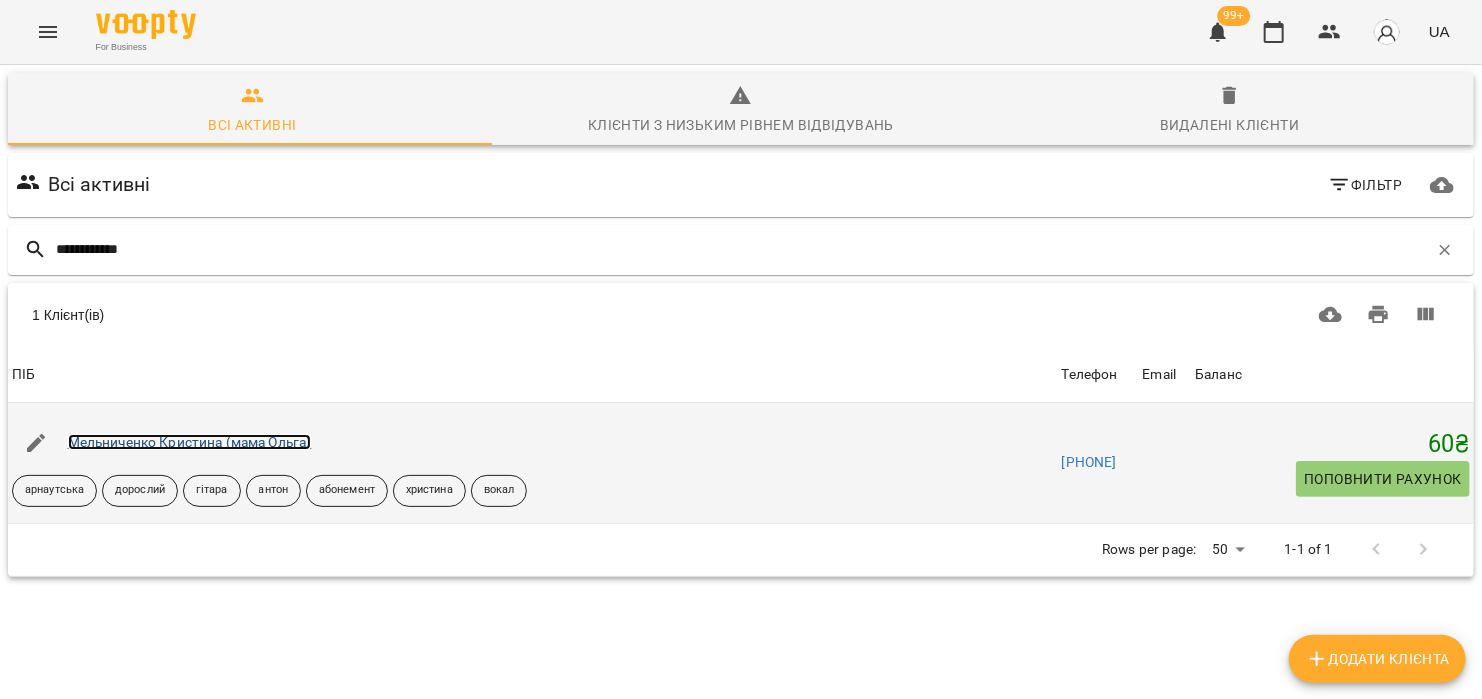 click on "Мельниченко Кристина (мама Ольга)" at bounding box center [190, 442] 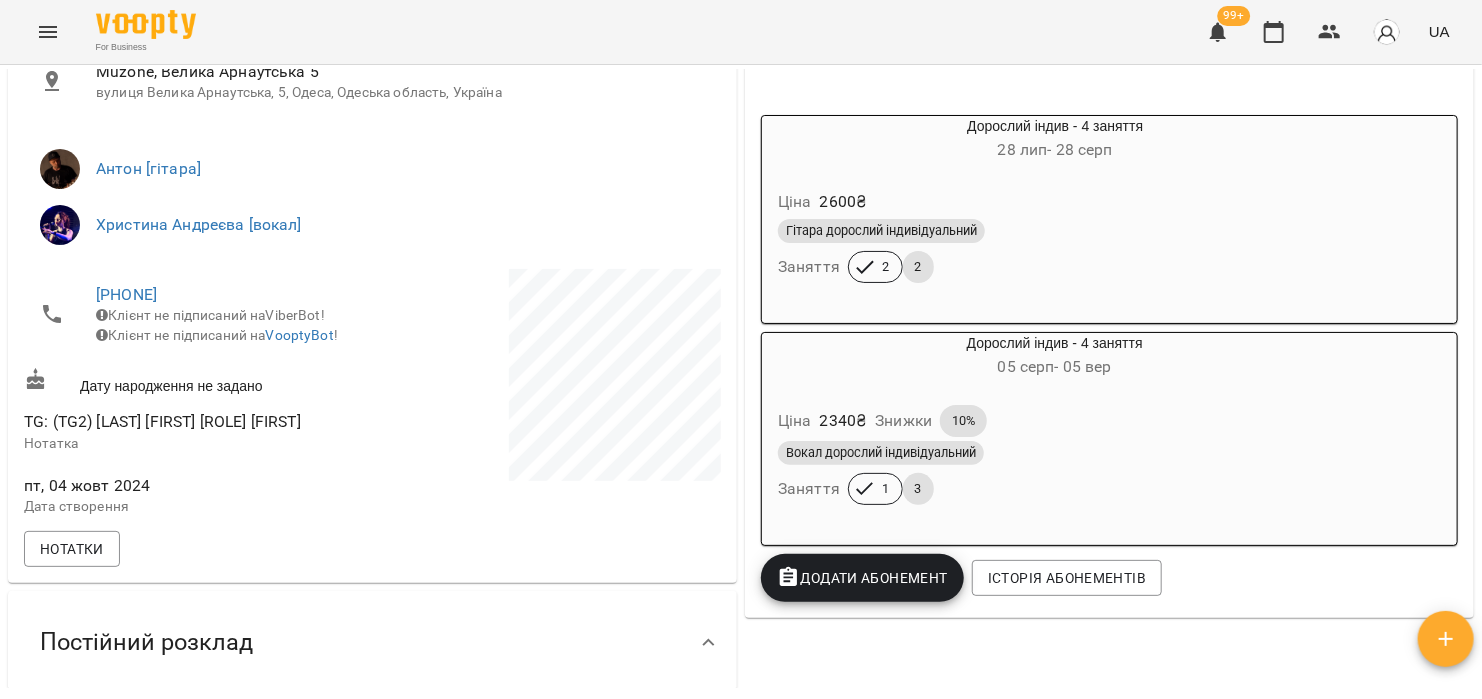 scroll, scrollTop: 380, scrollLeft: 0, axis: vertical 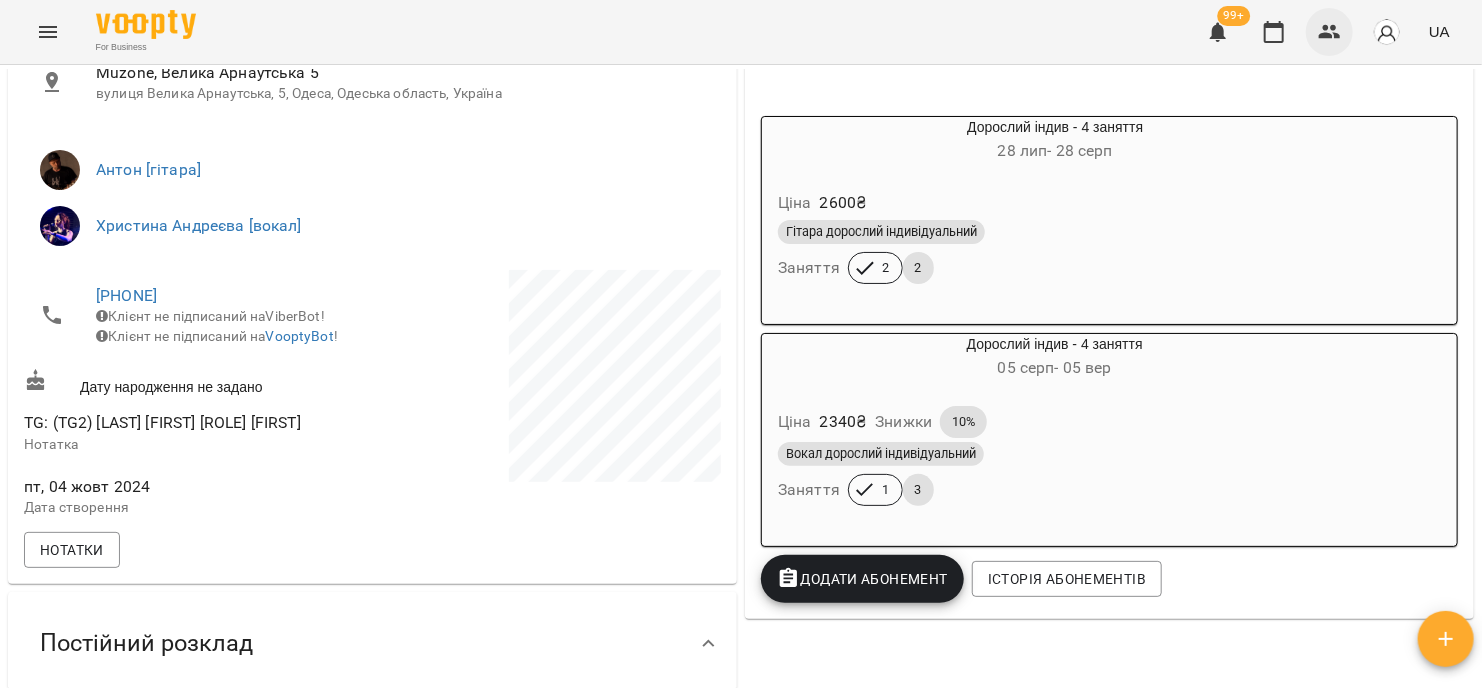 click 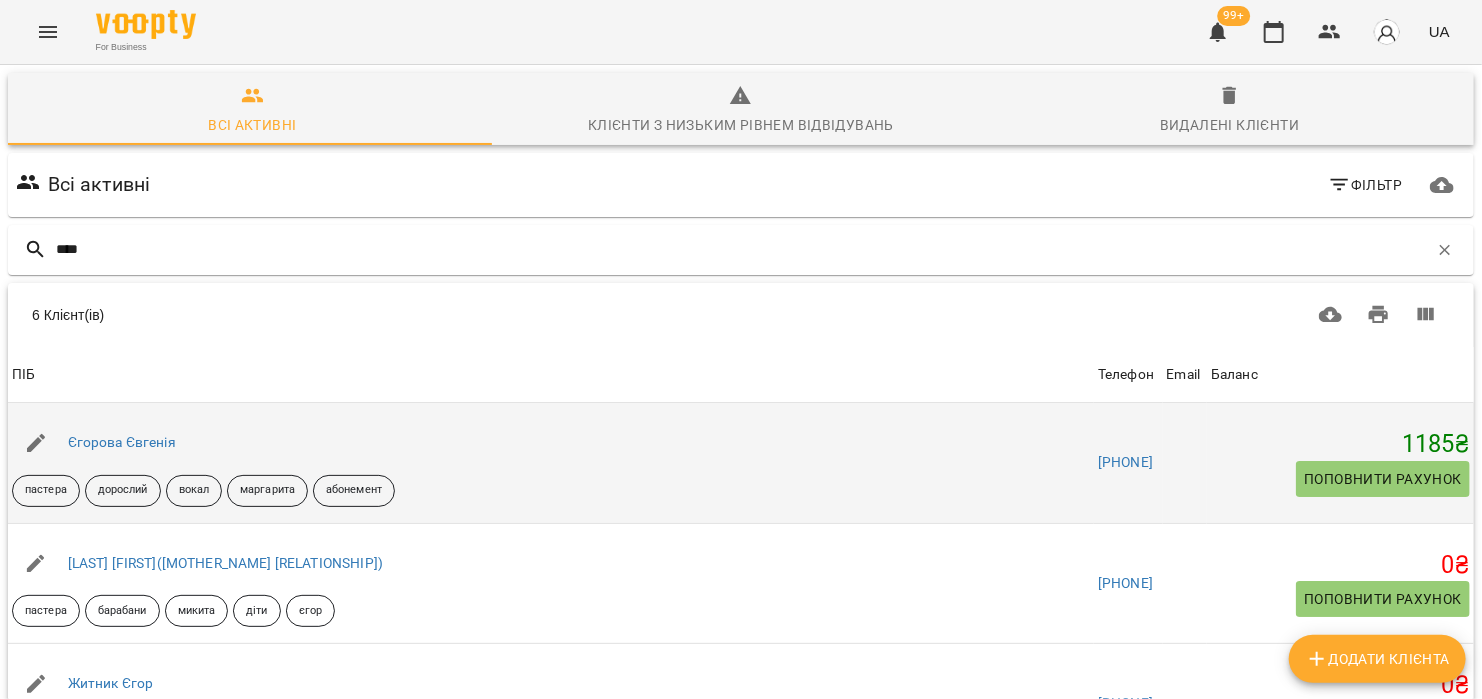 scroll, scrollTop: 268, scrollLeft: 0, axis: vertical 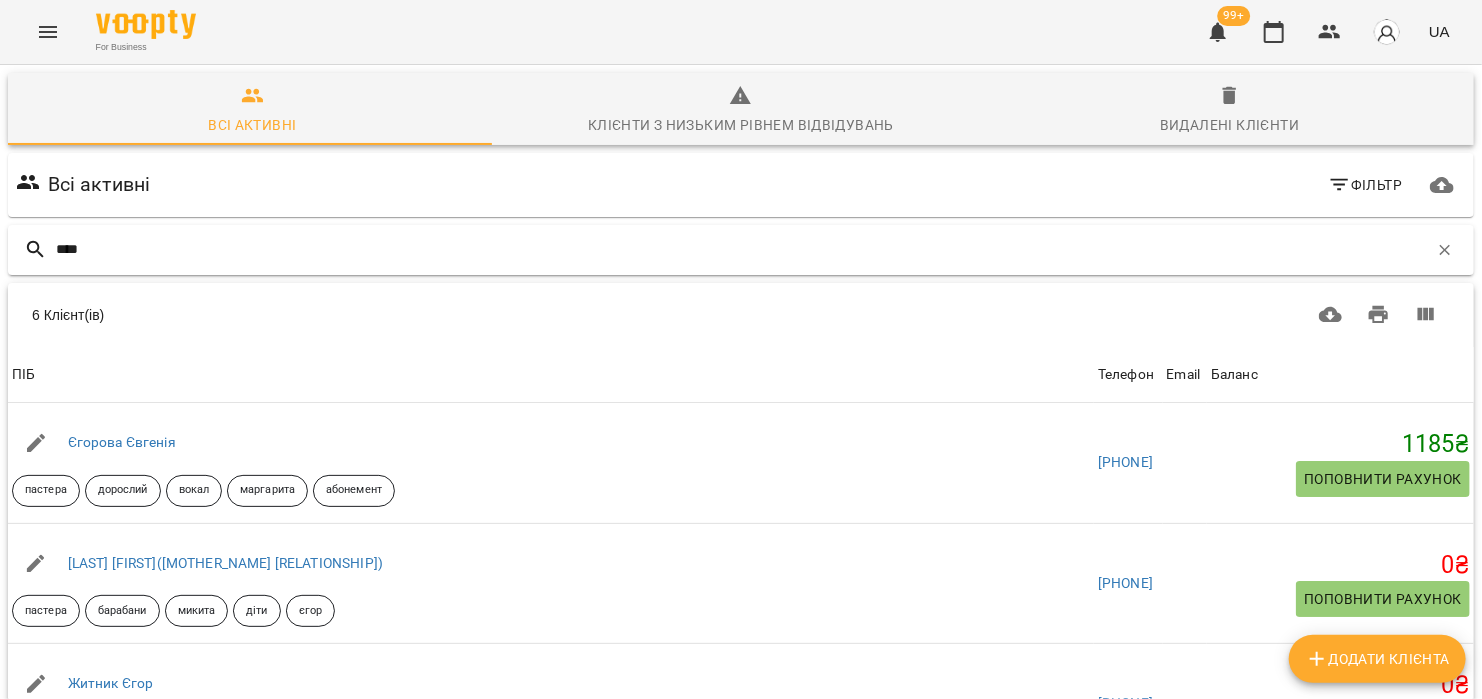 click on "****" at bounding box center [741, 250] 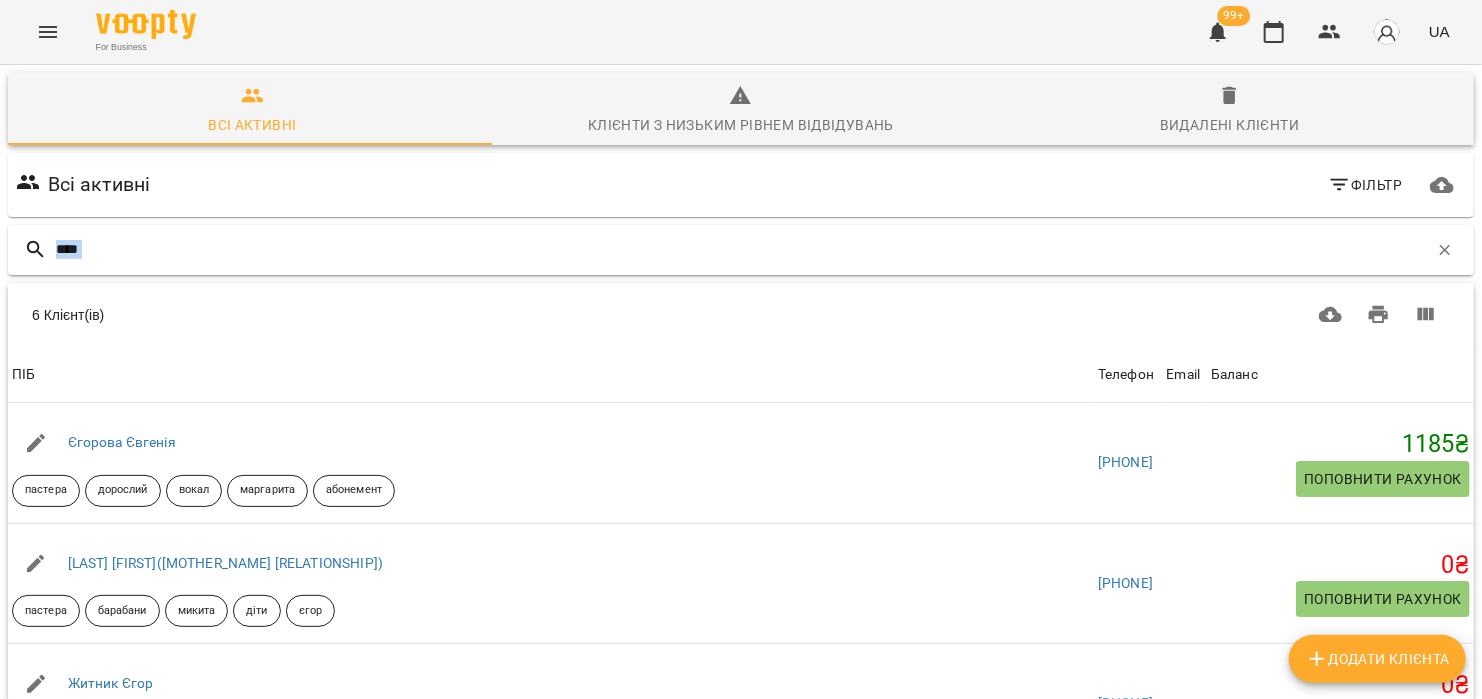 click on "****" at bounding box center (741, 250) 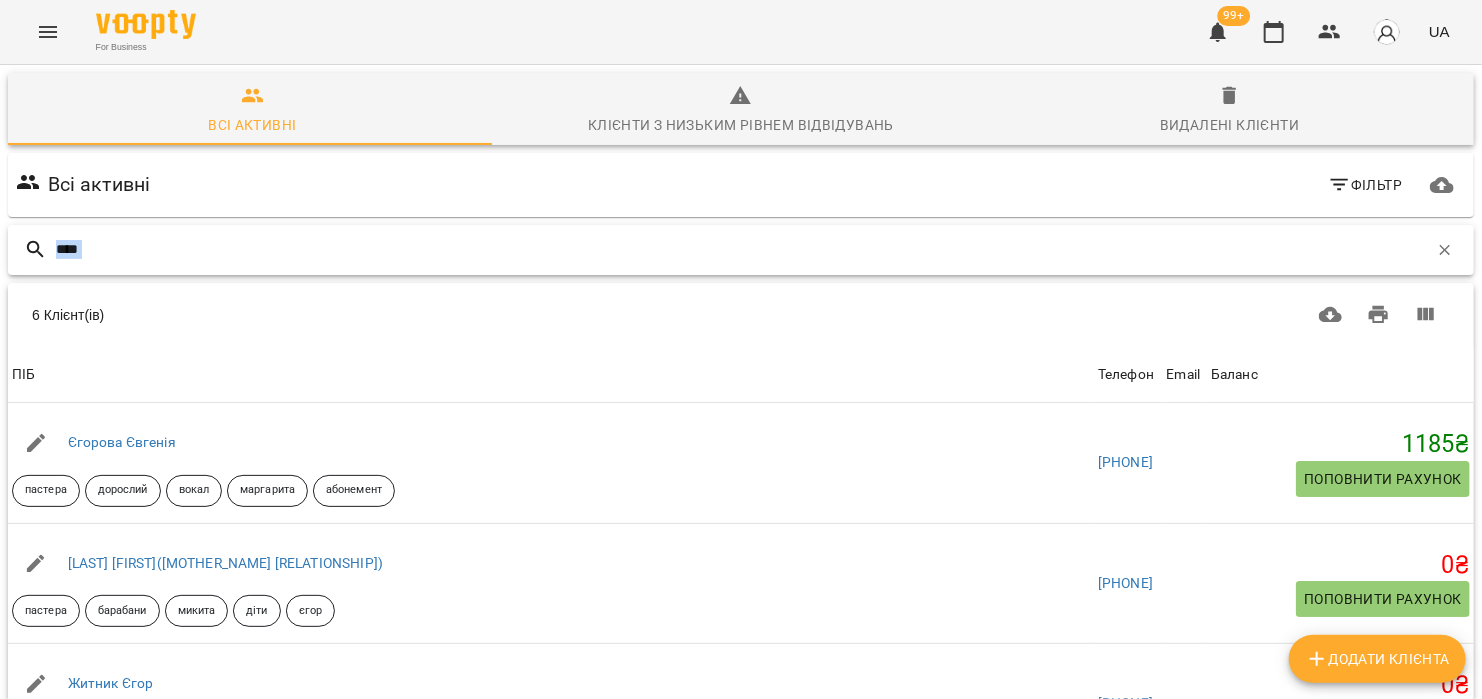 click on "****" at bounding box center [742, 249] 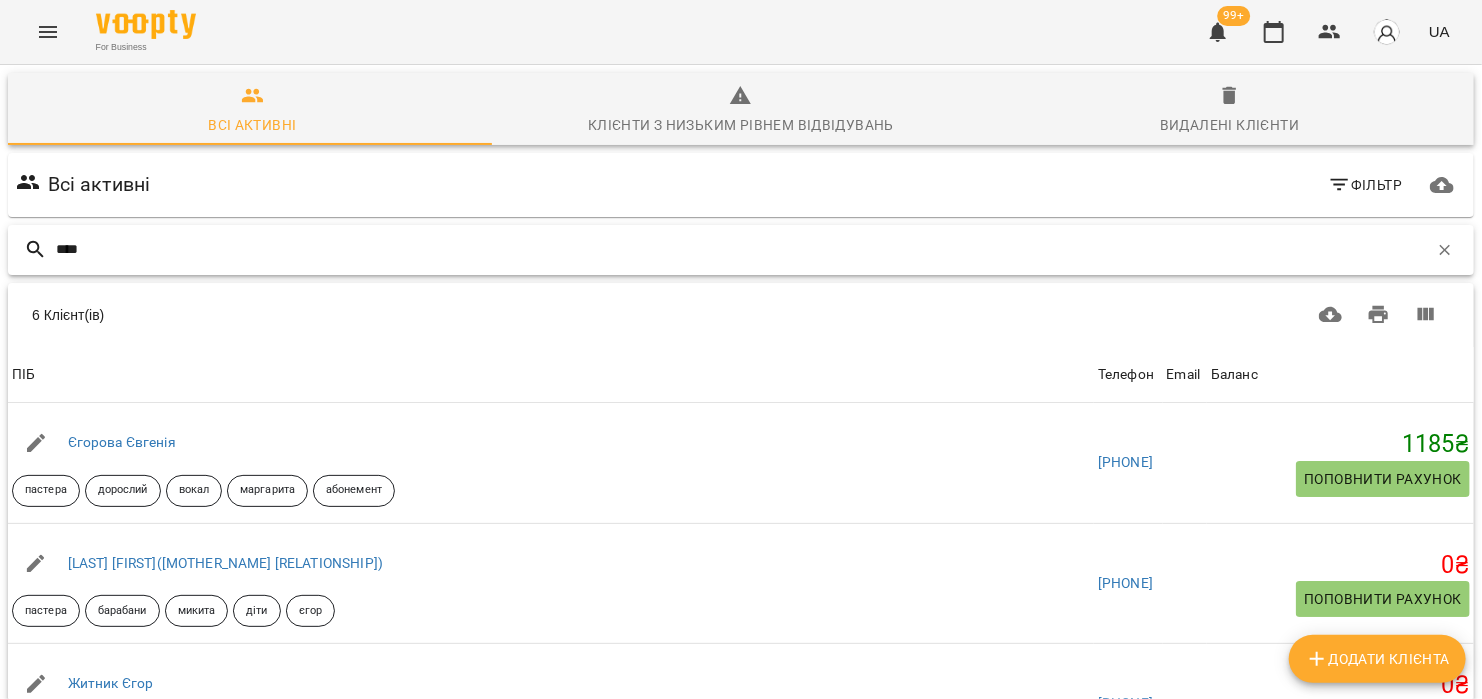click on "****" at bounding box center (742, 249) 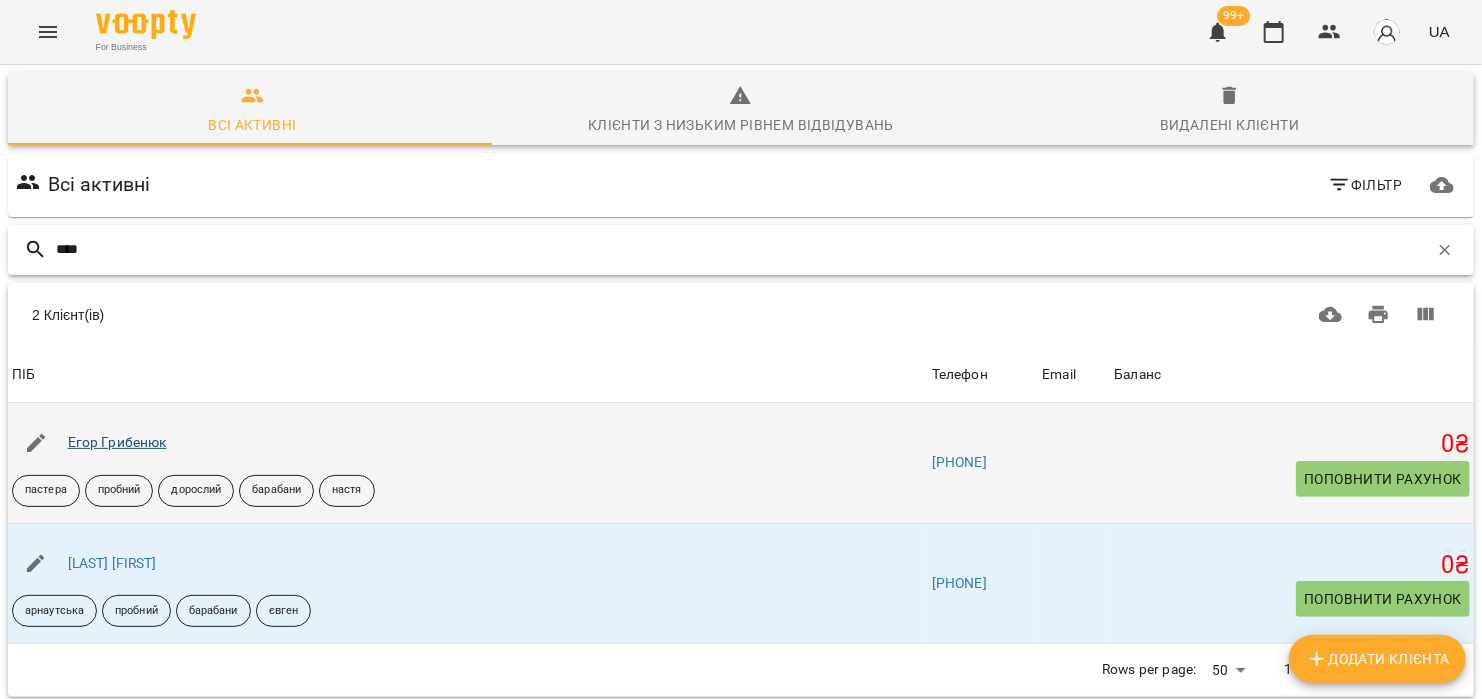 type on "****" 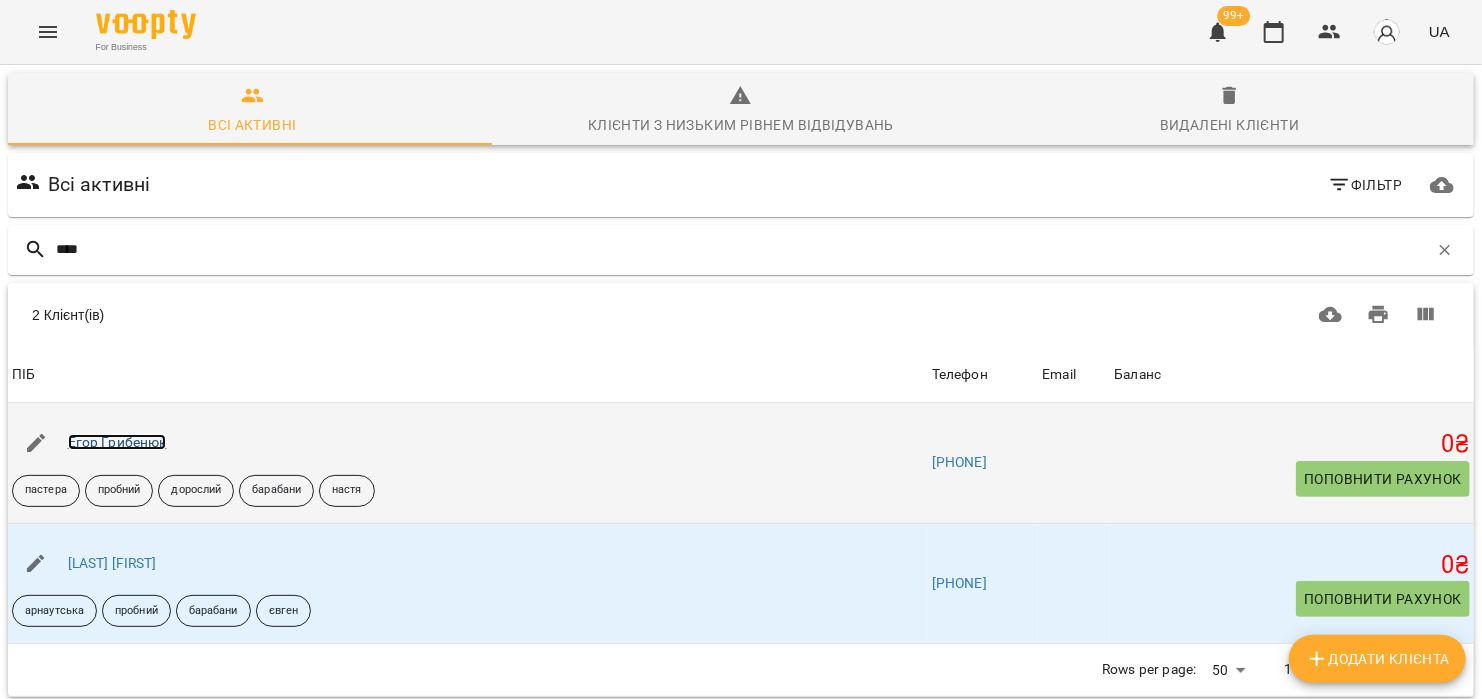 click on "Егор Грибенюк" at bounding box center [117, 442] 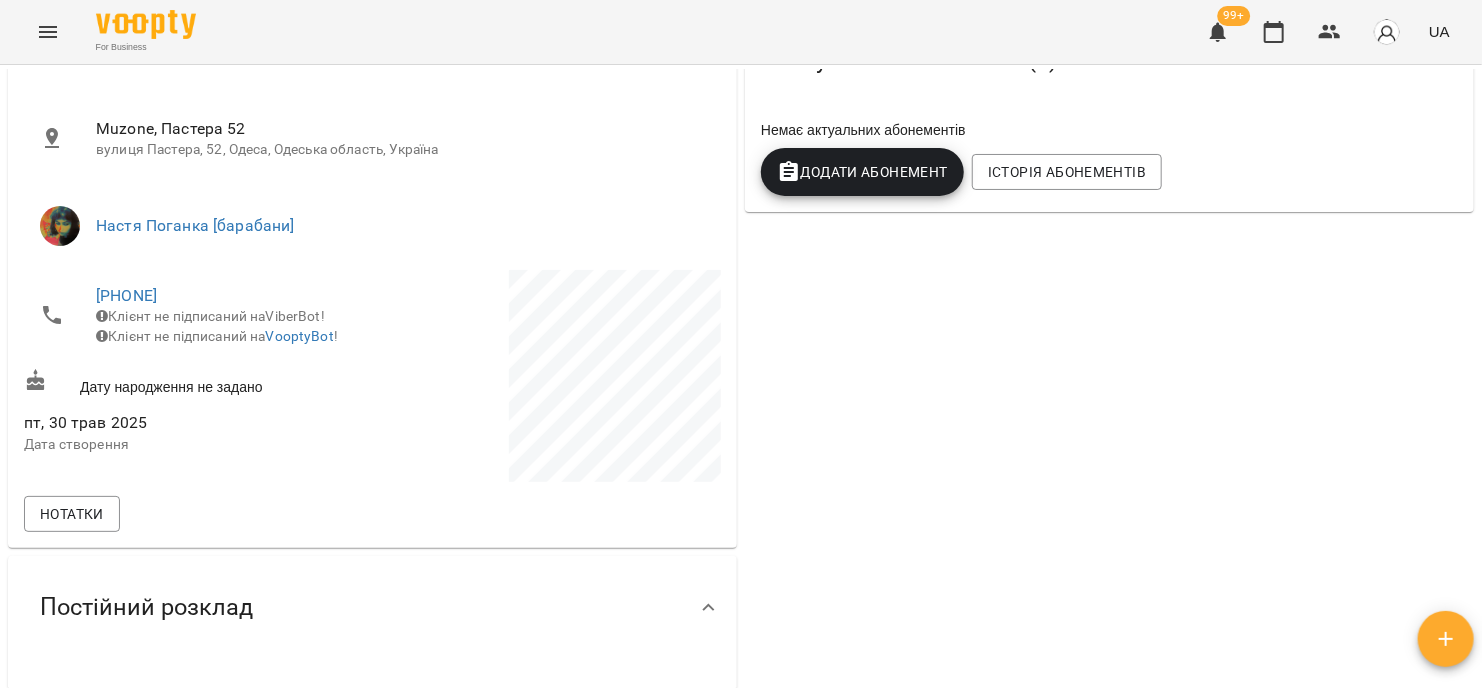scroll, scrollTop: 260, scrollLeft: 0, axis: vertical 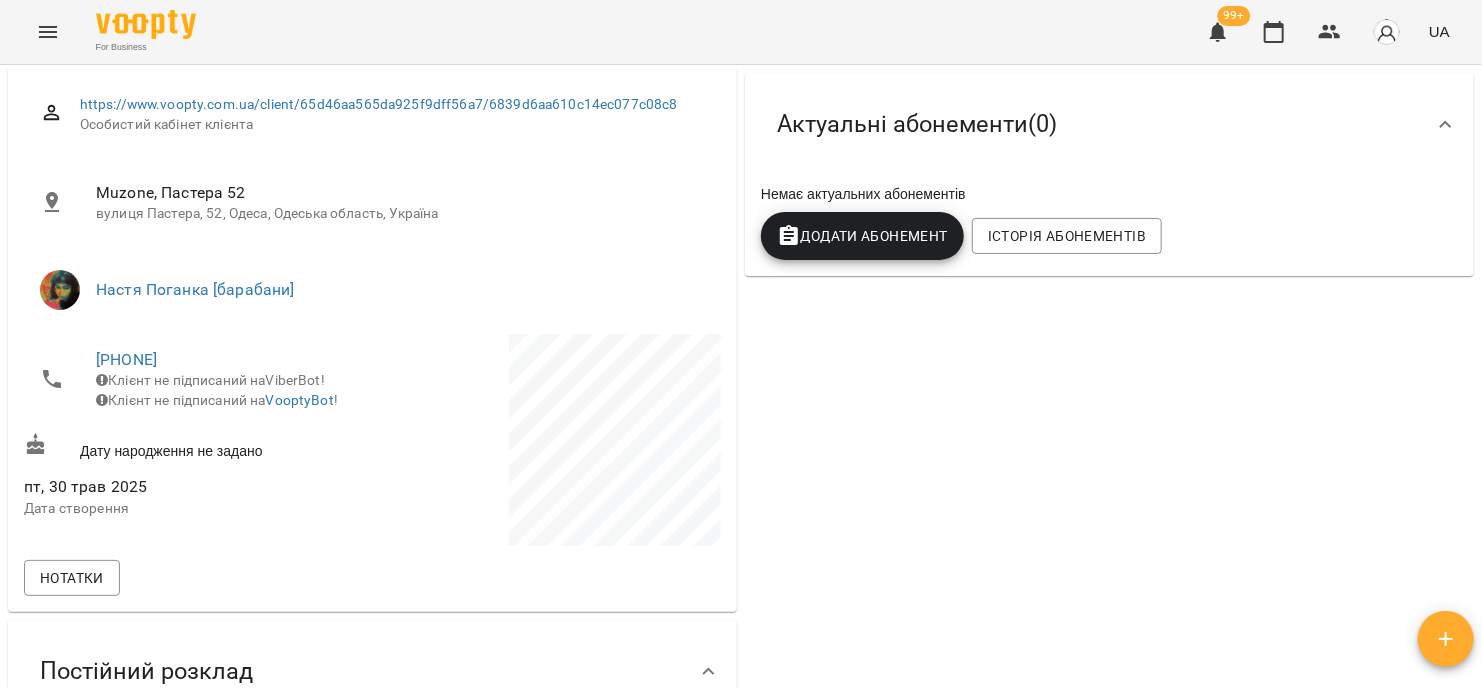 click at bounding box center (48, 32) 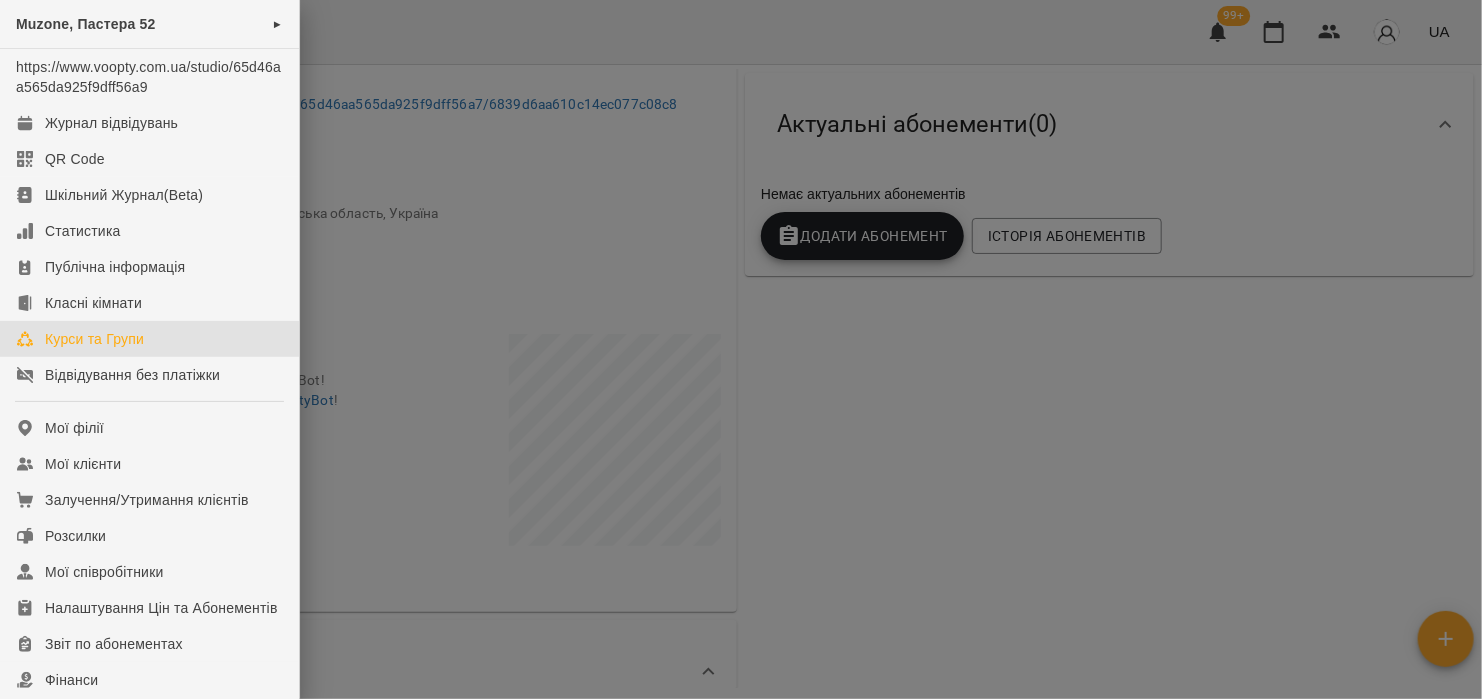 click on "Курси та Групи" at bounding box center (94, 339) 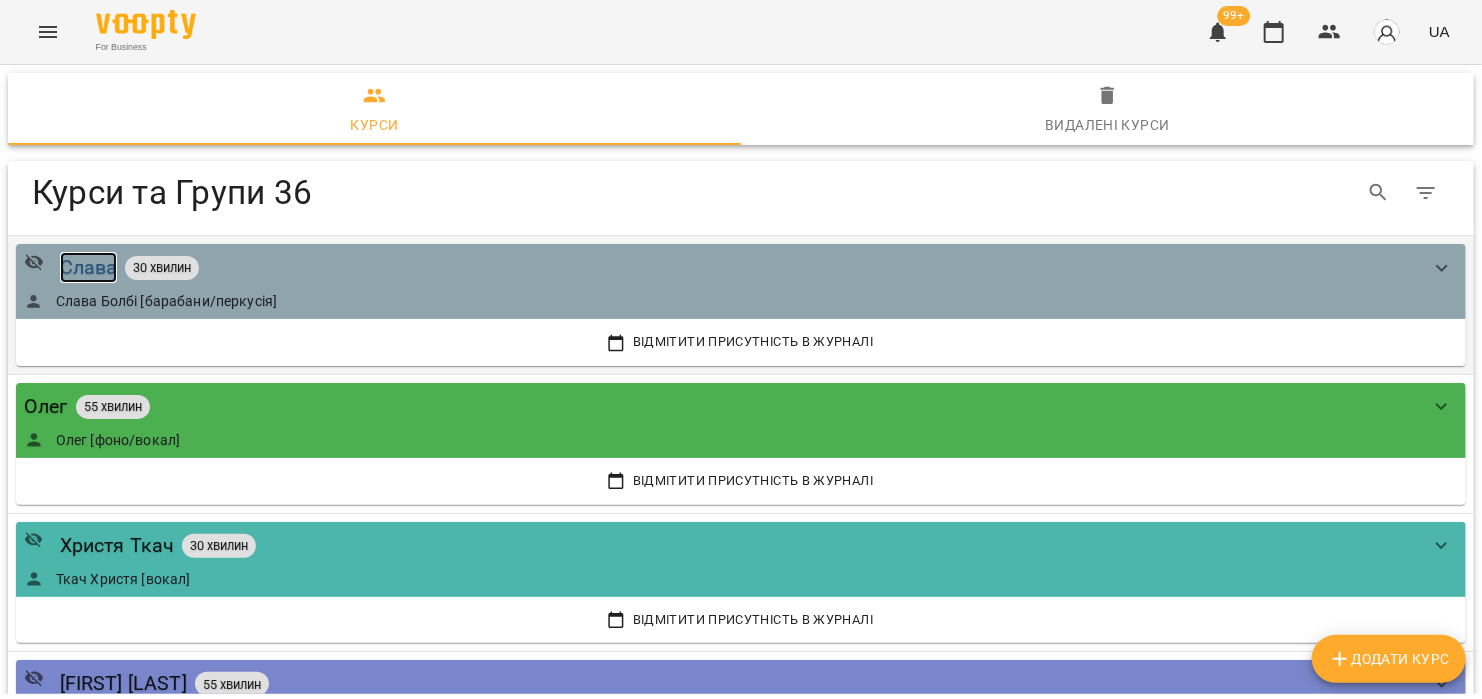 click on "Слава" at bounding box center [89, 267] 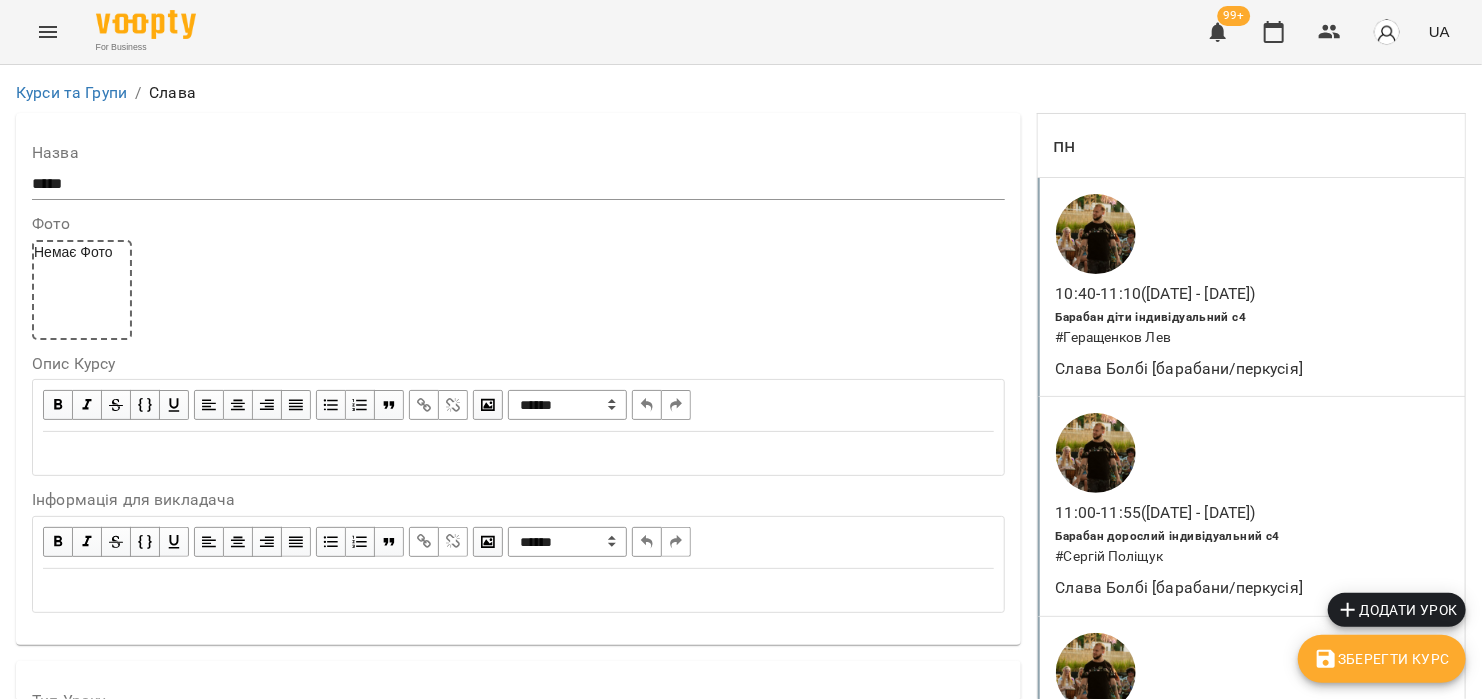 scroll, scrollTop: 0, scrollLeft: 0, axis: both 